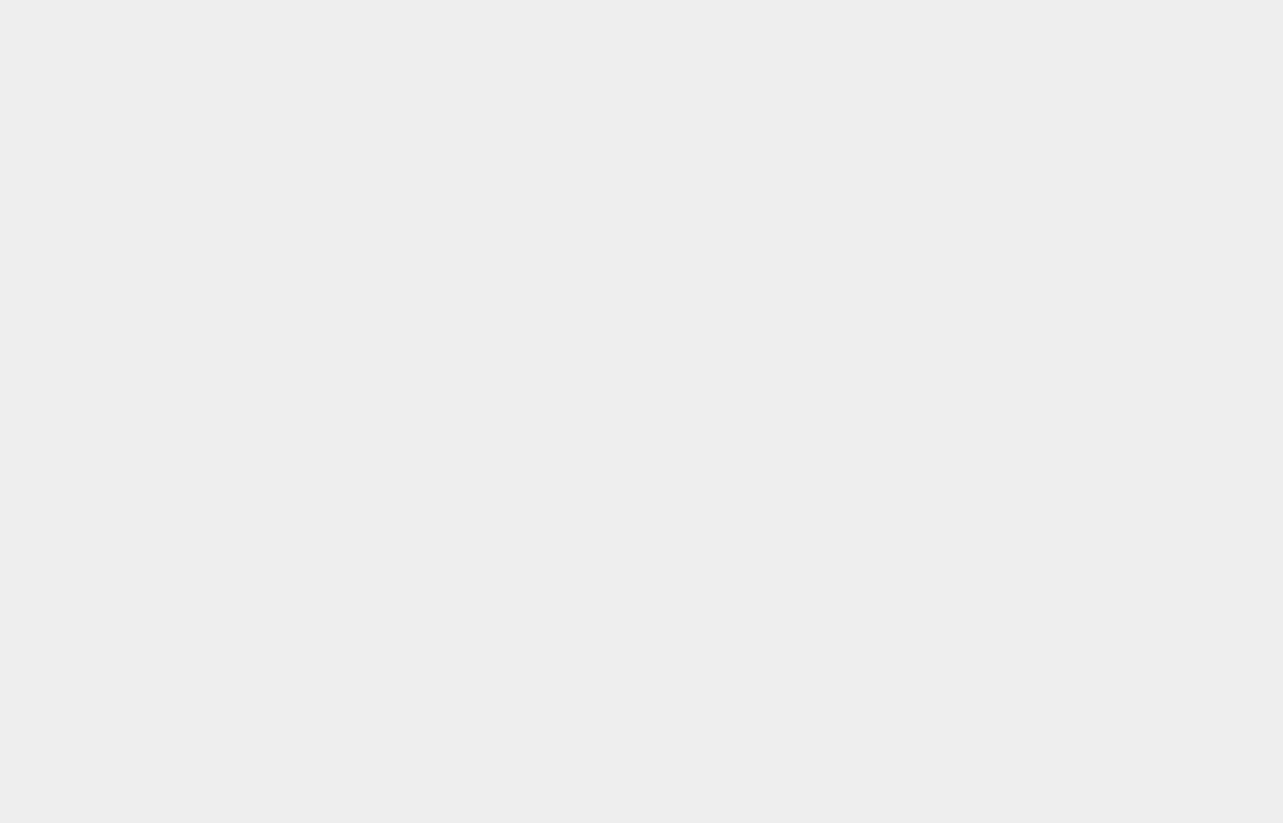 scroll, scrollTop: 0, scrollLeft: 0, axis: both 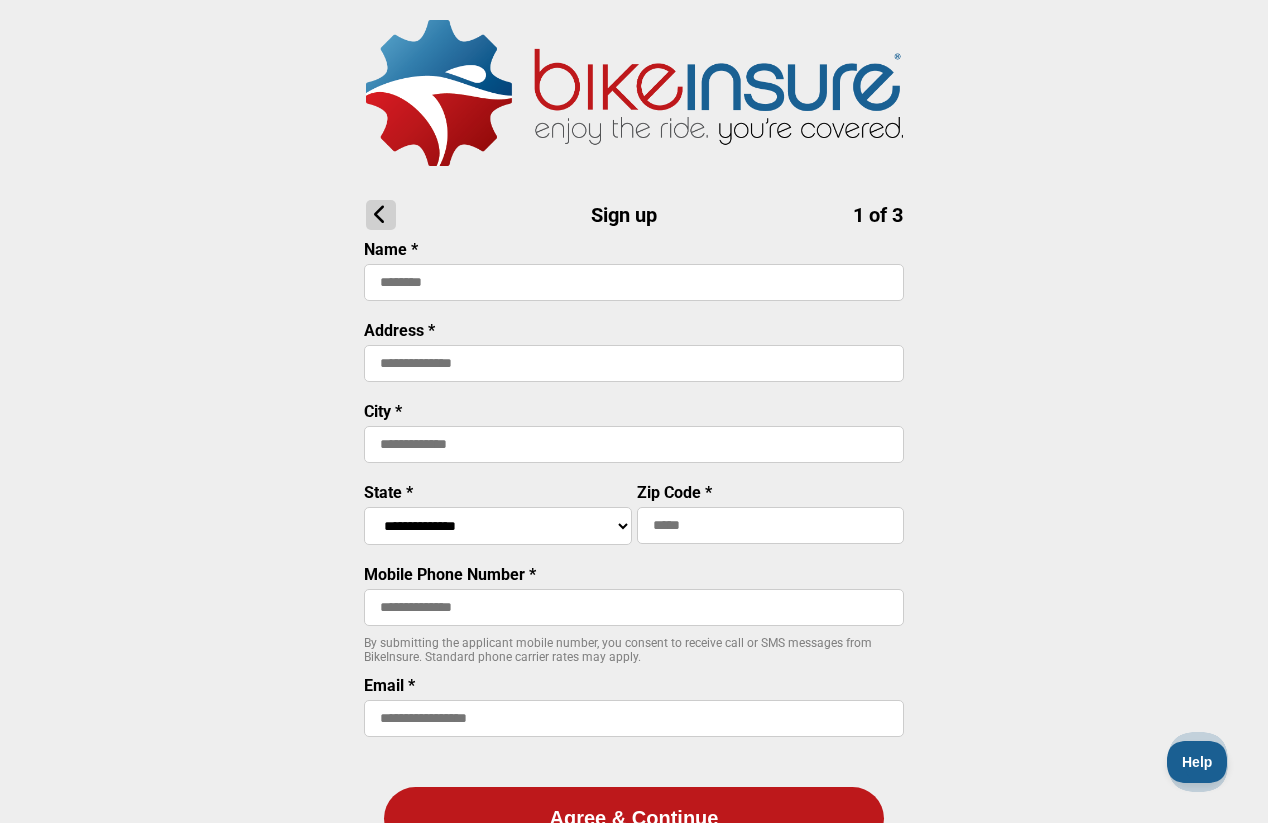 click at bounding box center (634, 282) 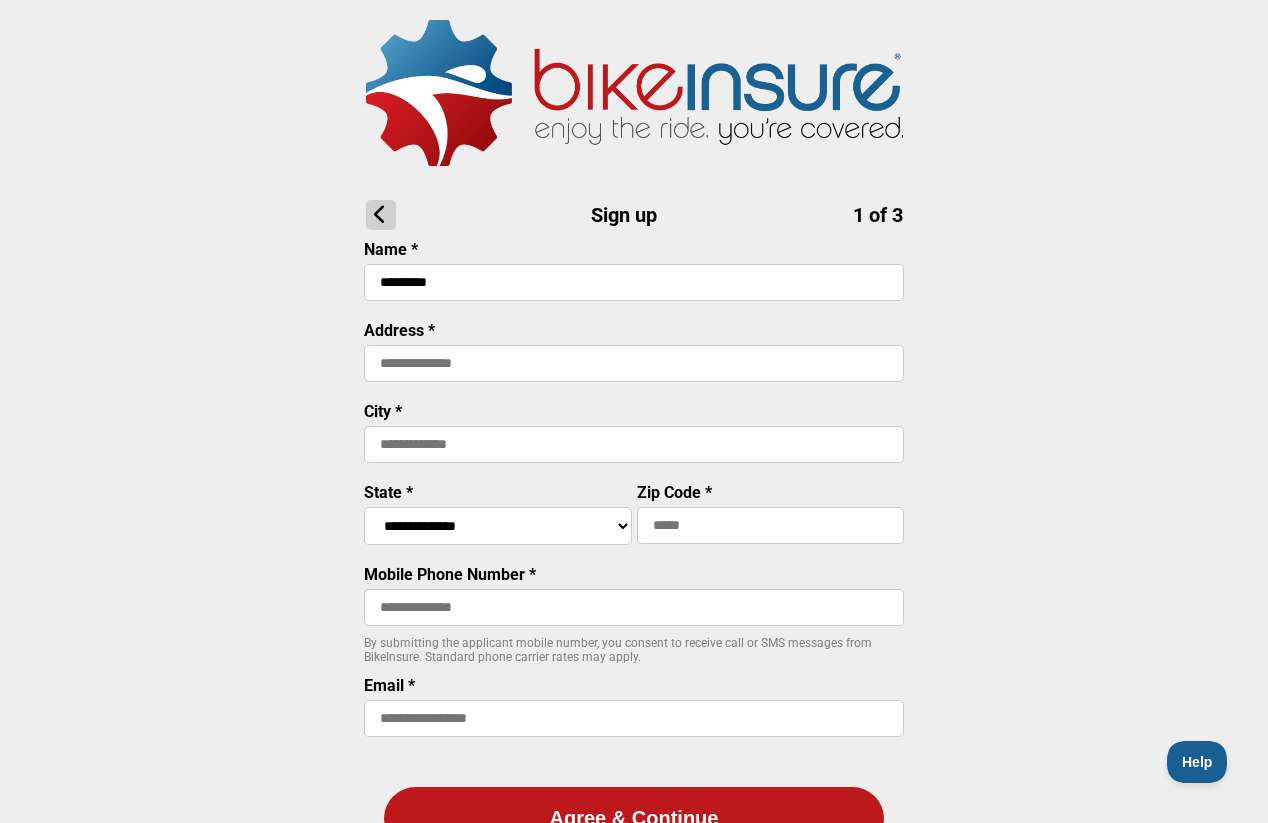type on "*********" 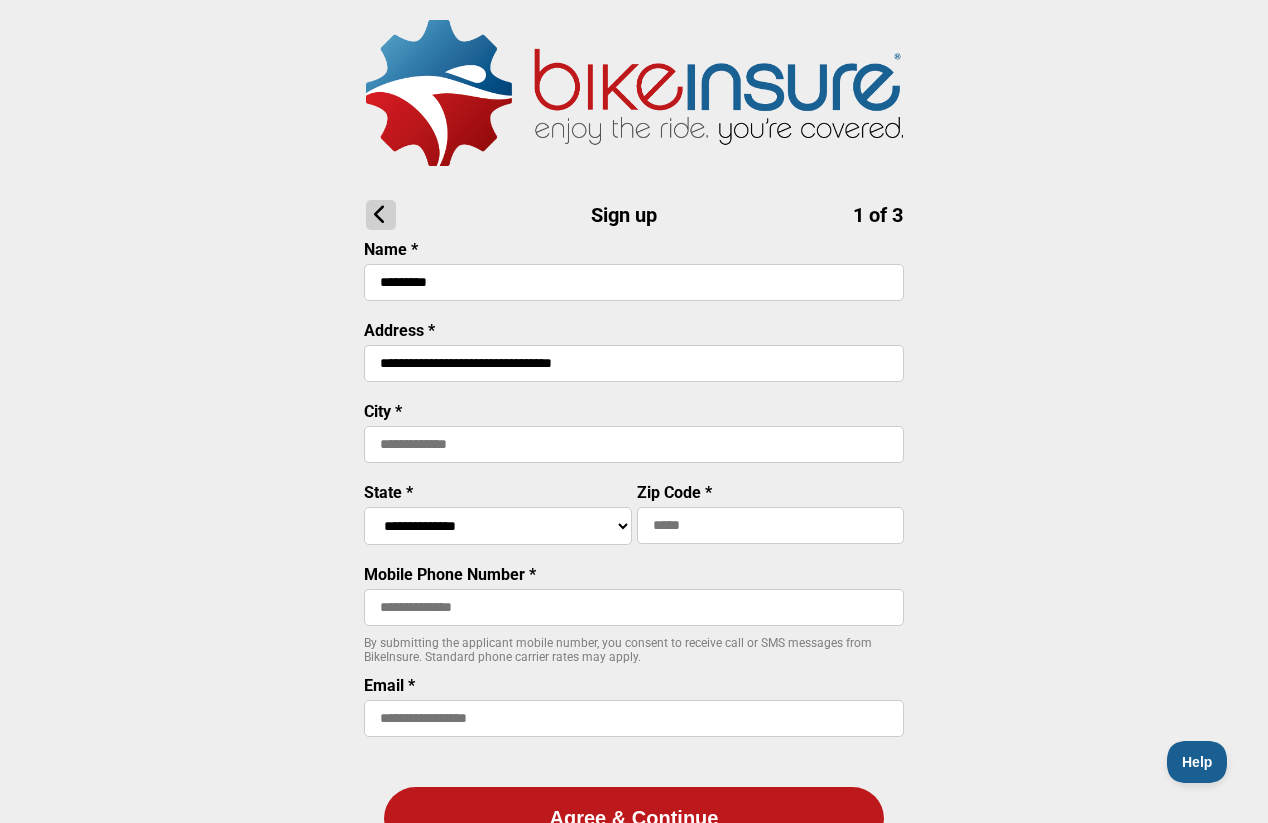 type on "**********" 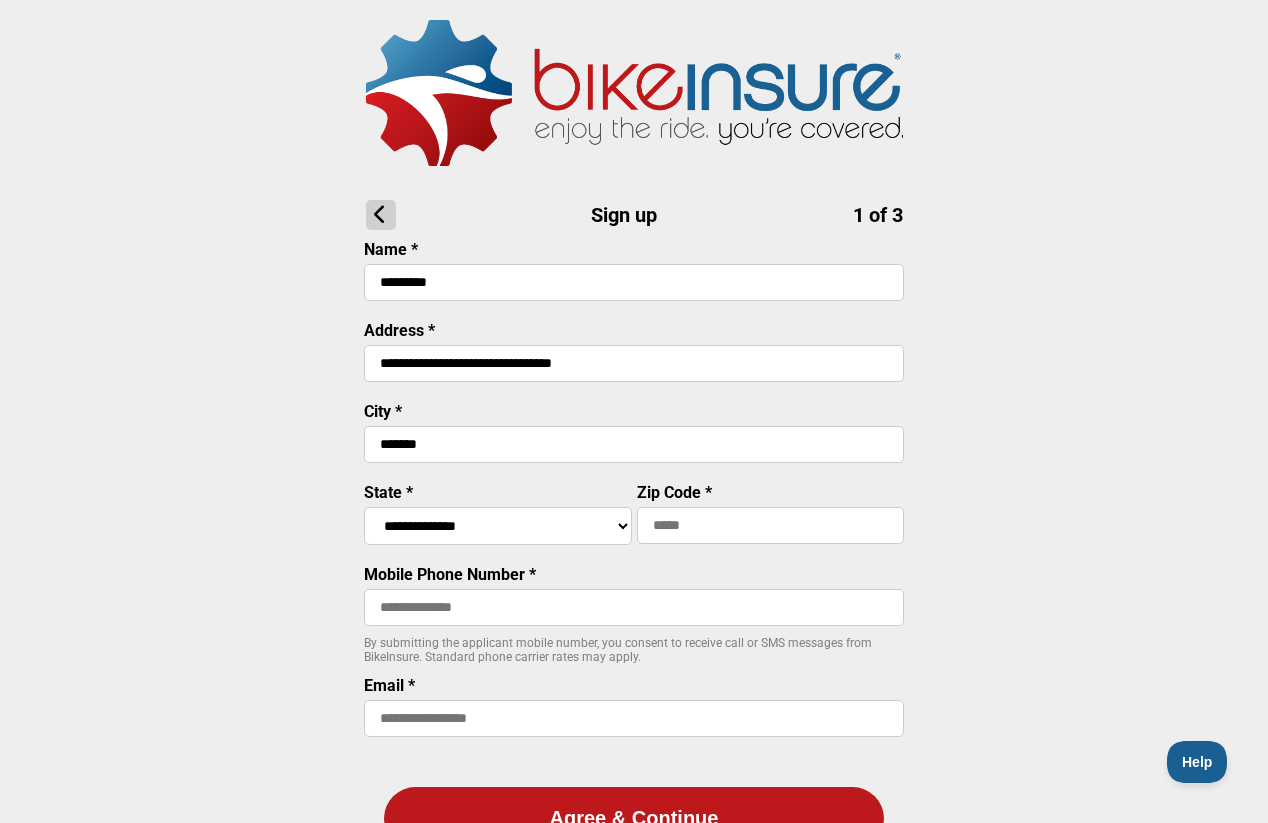 type on "*******" 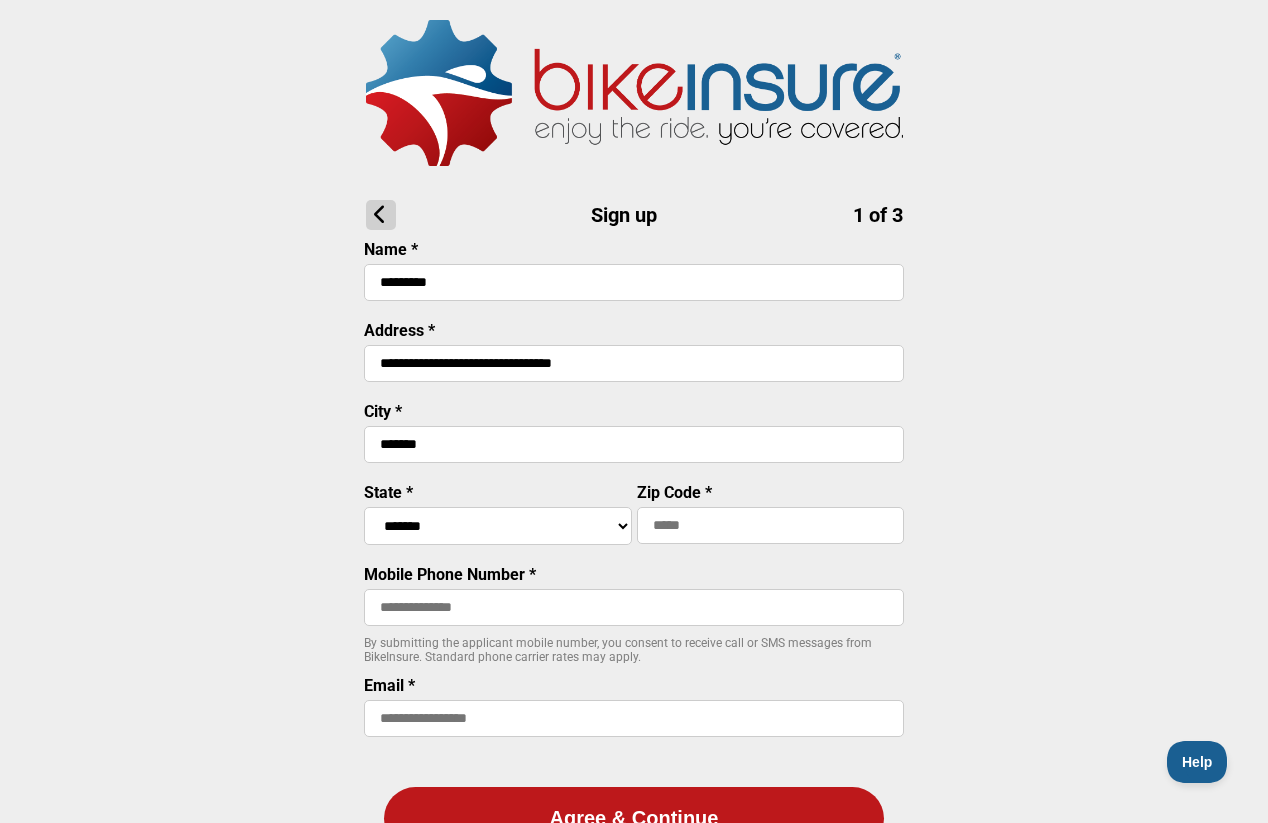 click at bounding box center [771, 525] 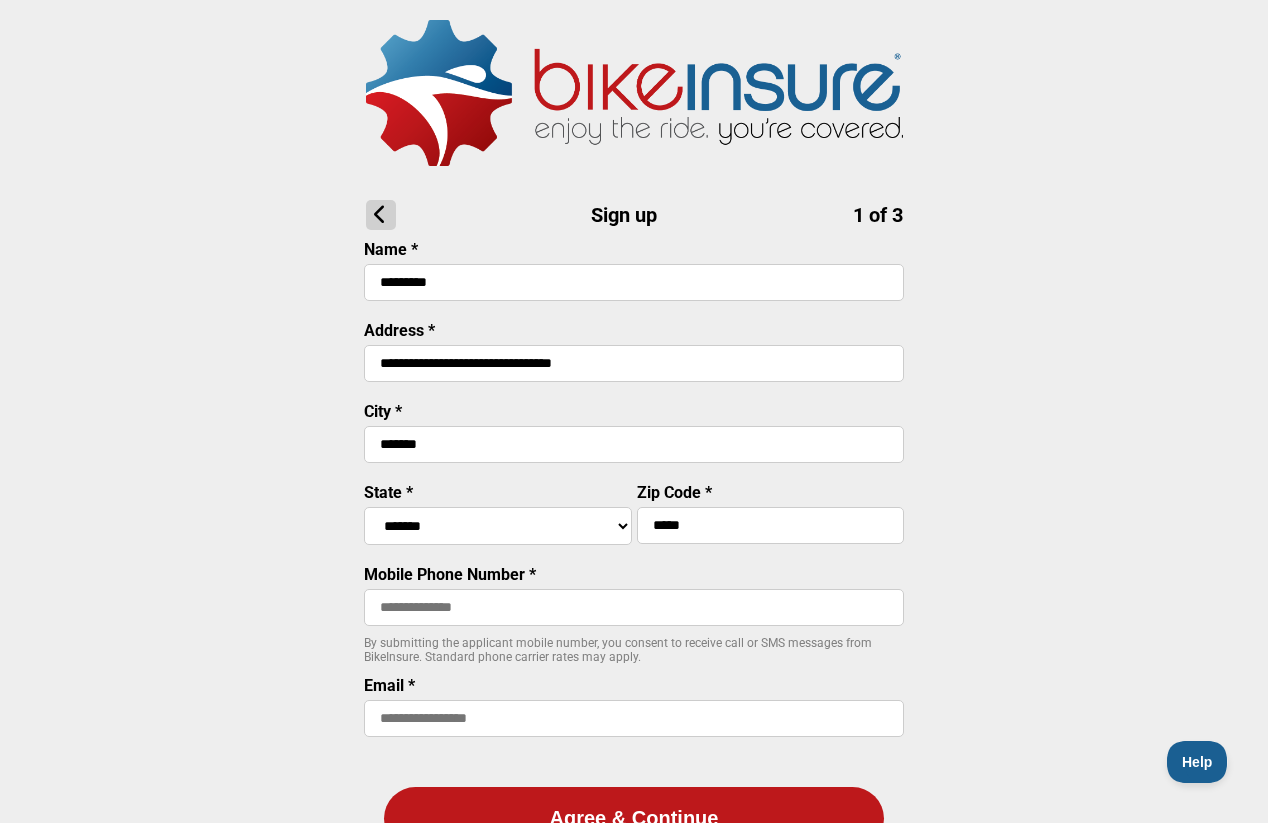 type on "*****" 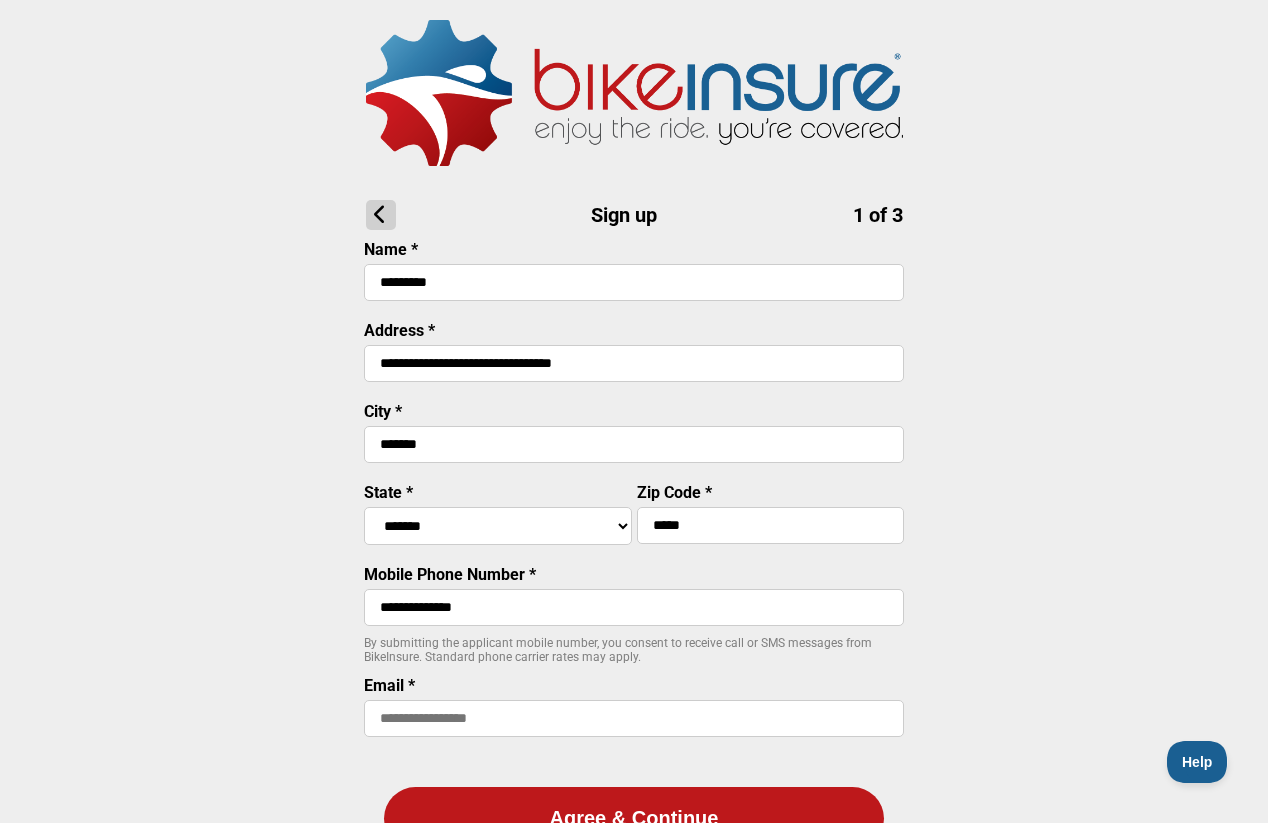 type on "**********" 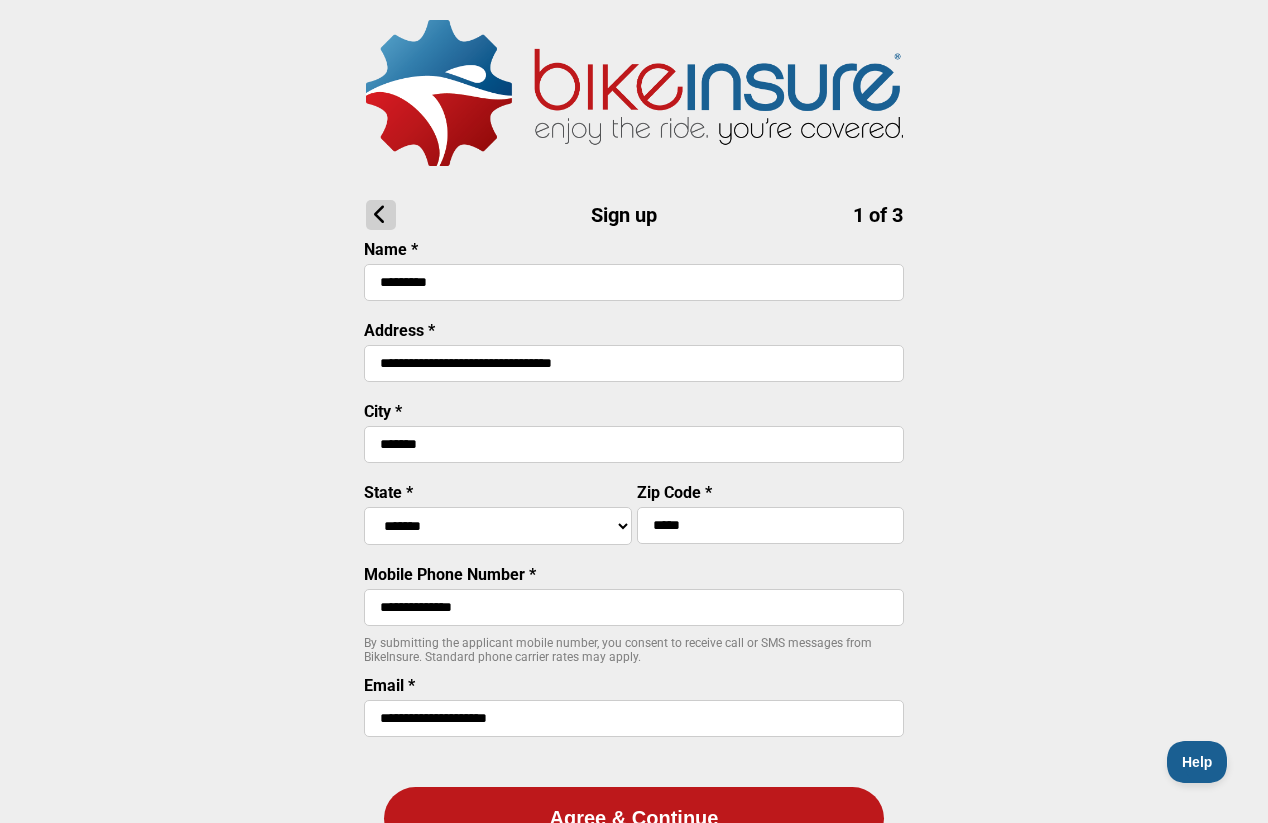 type on "**********" 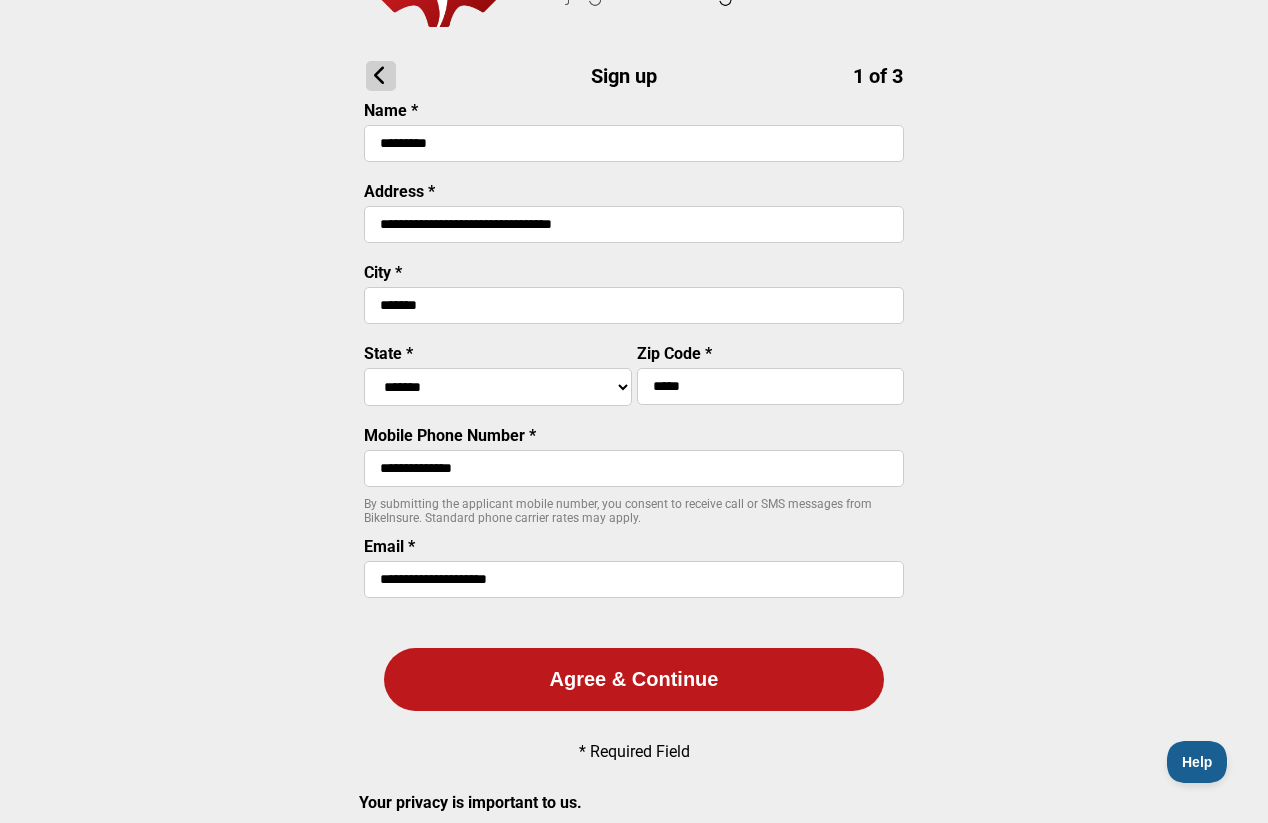 scroll, scrollTop: 136, scrollLeft: 0, axis: vertical 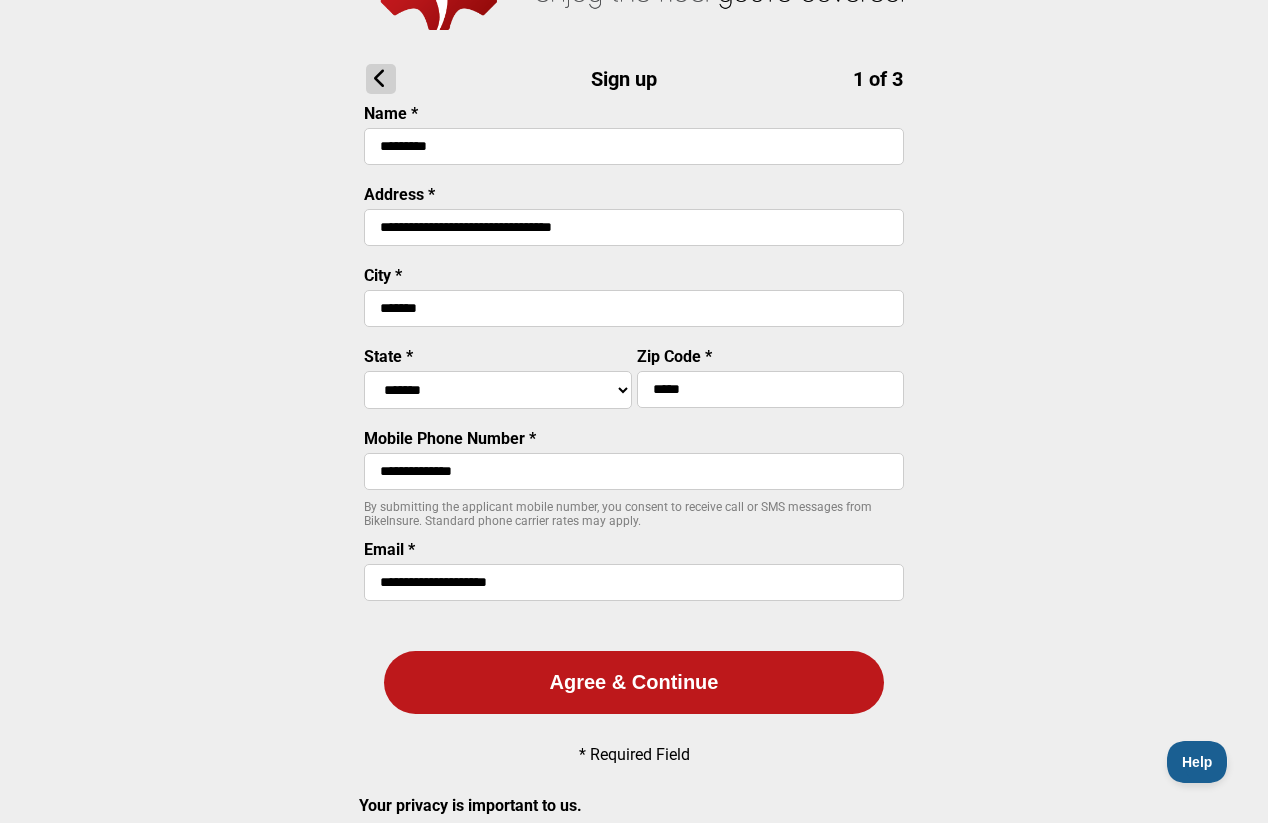 click on "Agree & Continue" at bounding box center [634, 682] 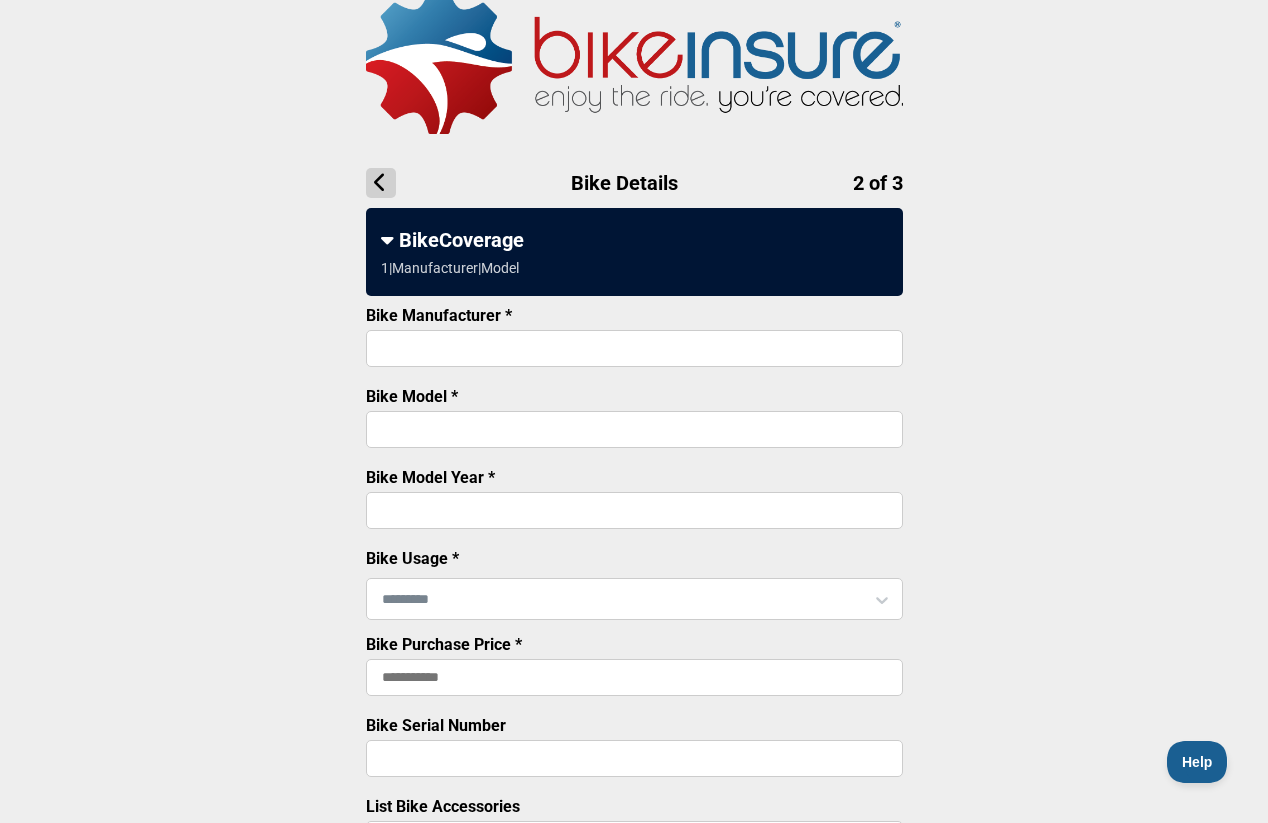 scroll, scrollTop: 35, scrollLeft: 0, axis: vertical 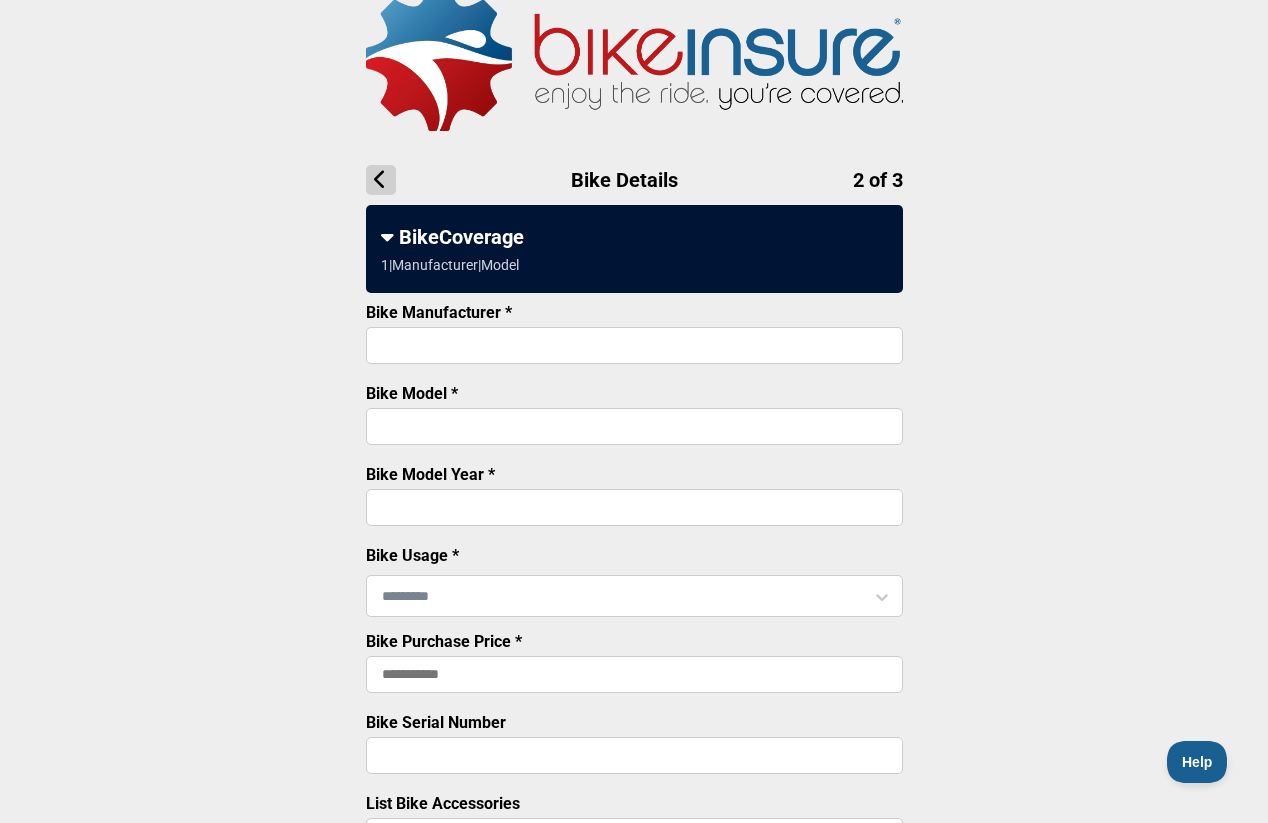 click at bounding box center (387, 237) 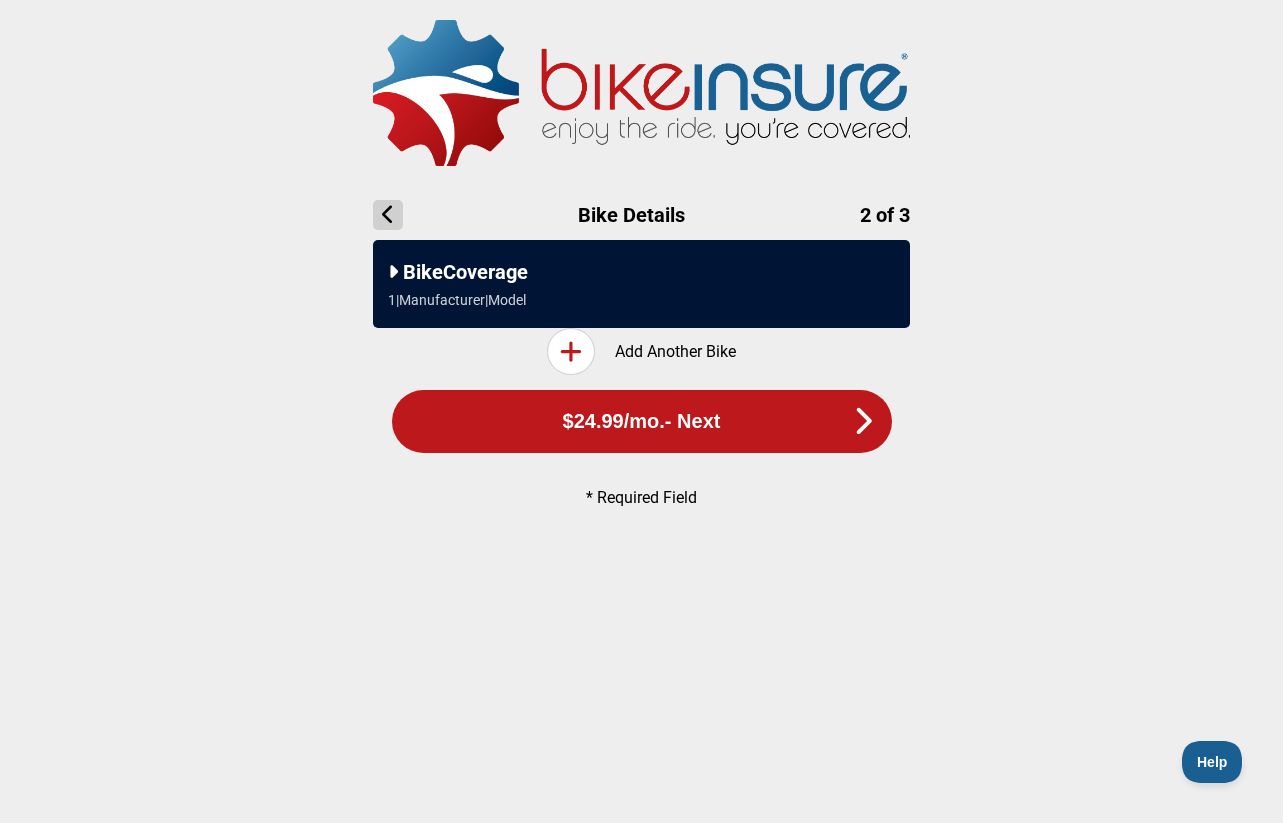 click at bounding box center [393, 272] 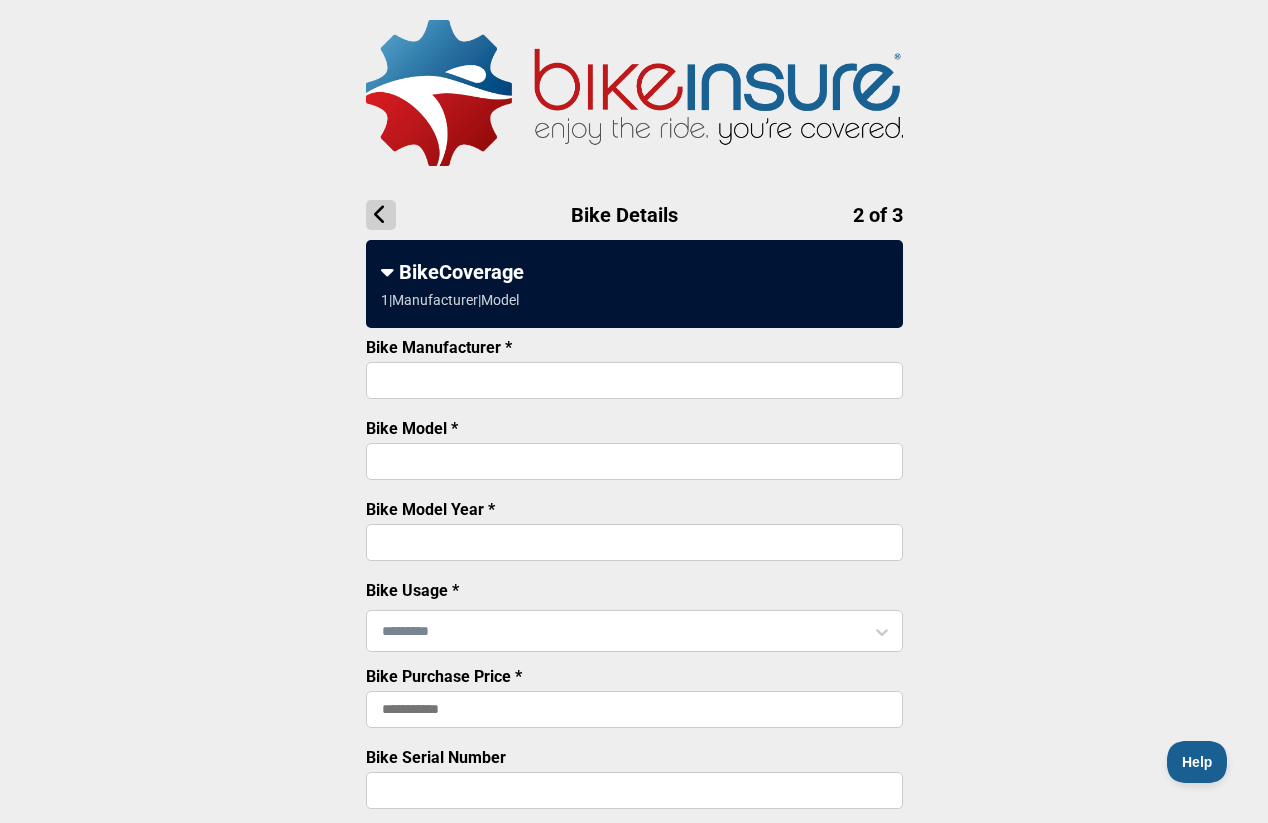 click on "BikeCoverage" at bounding box center (634, 272) 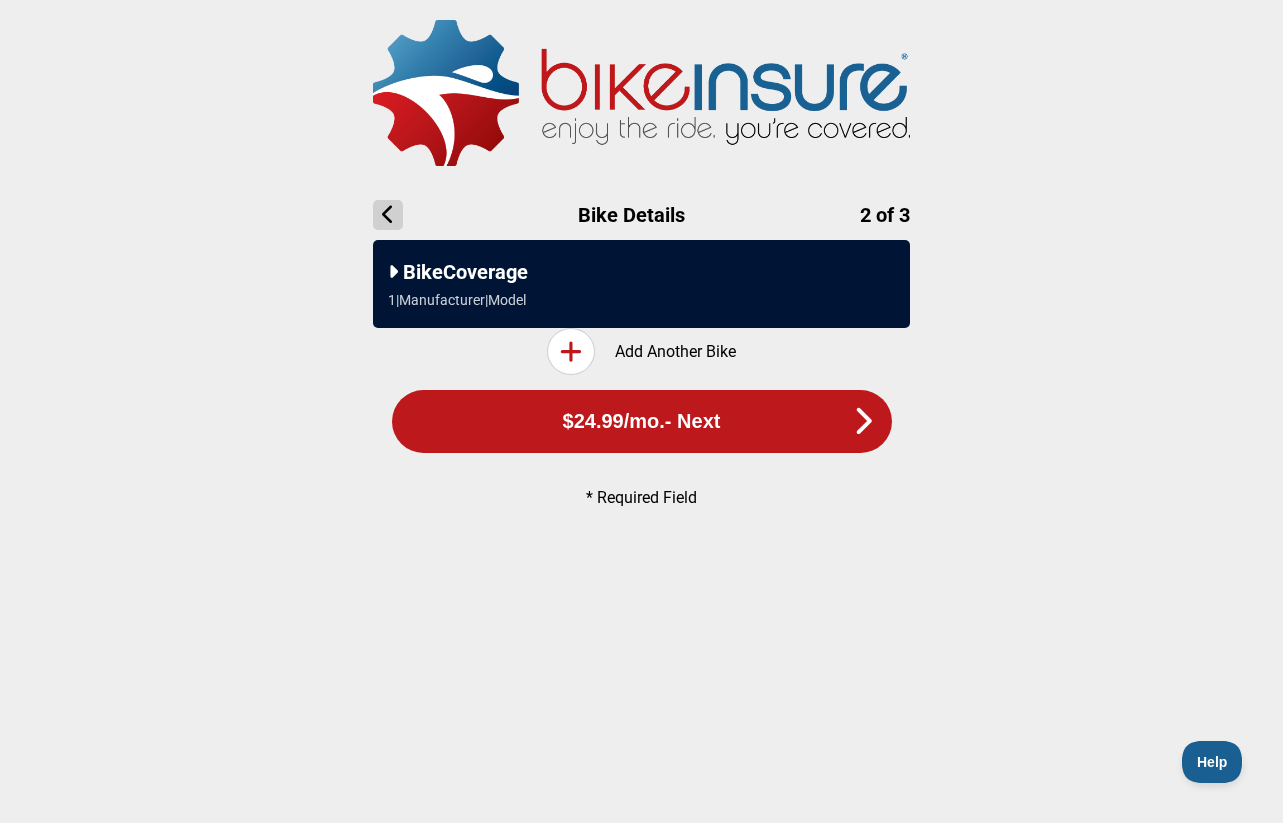 click at bounding box center [393, 272] 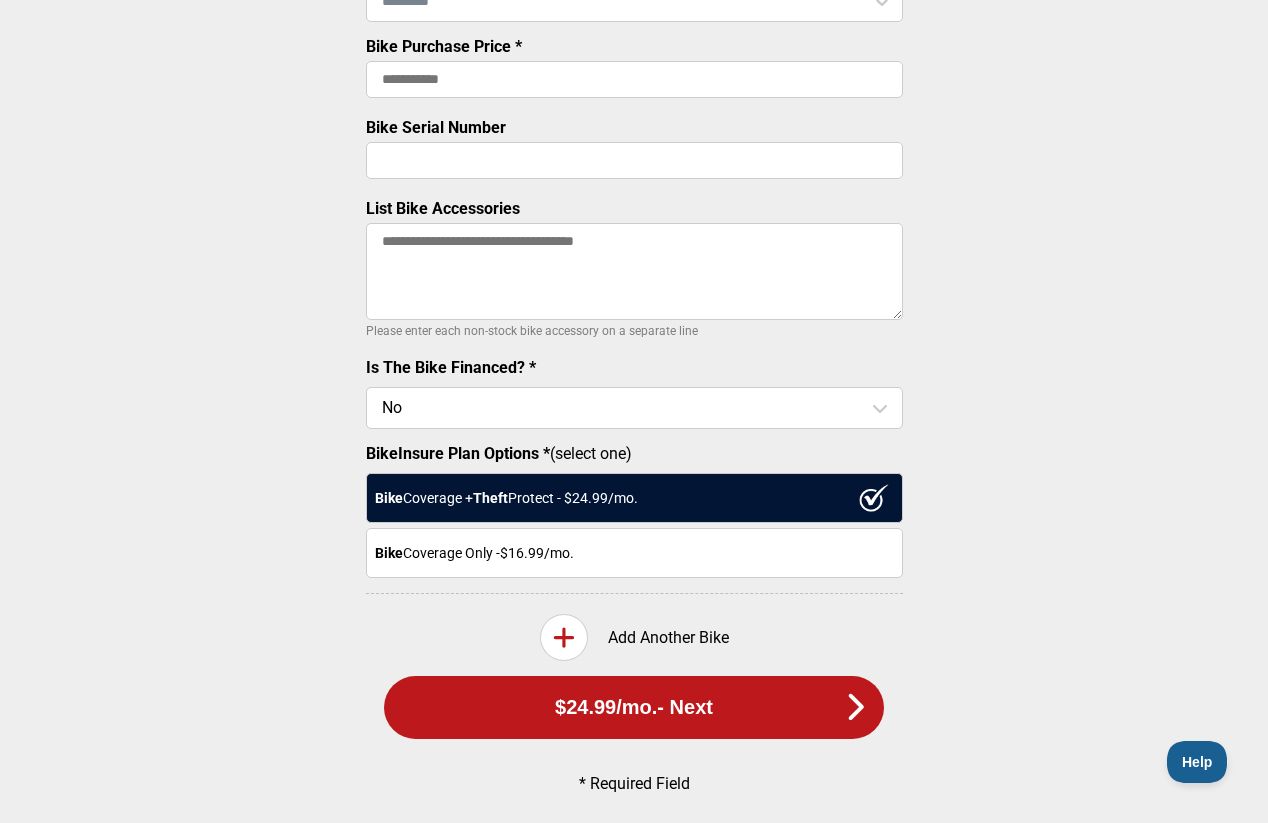 scroll, scrollTop: 628, scrollLeft: 0, axis: vertical 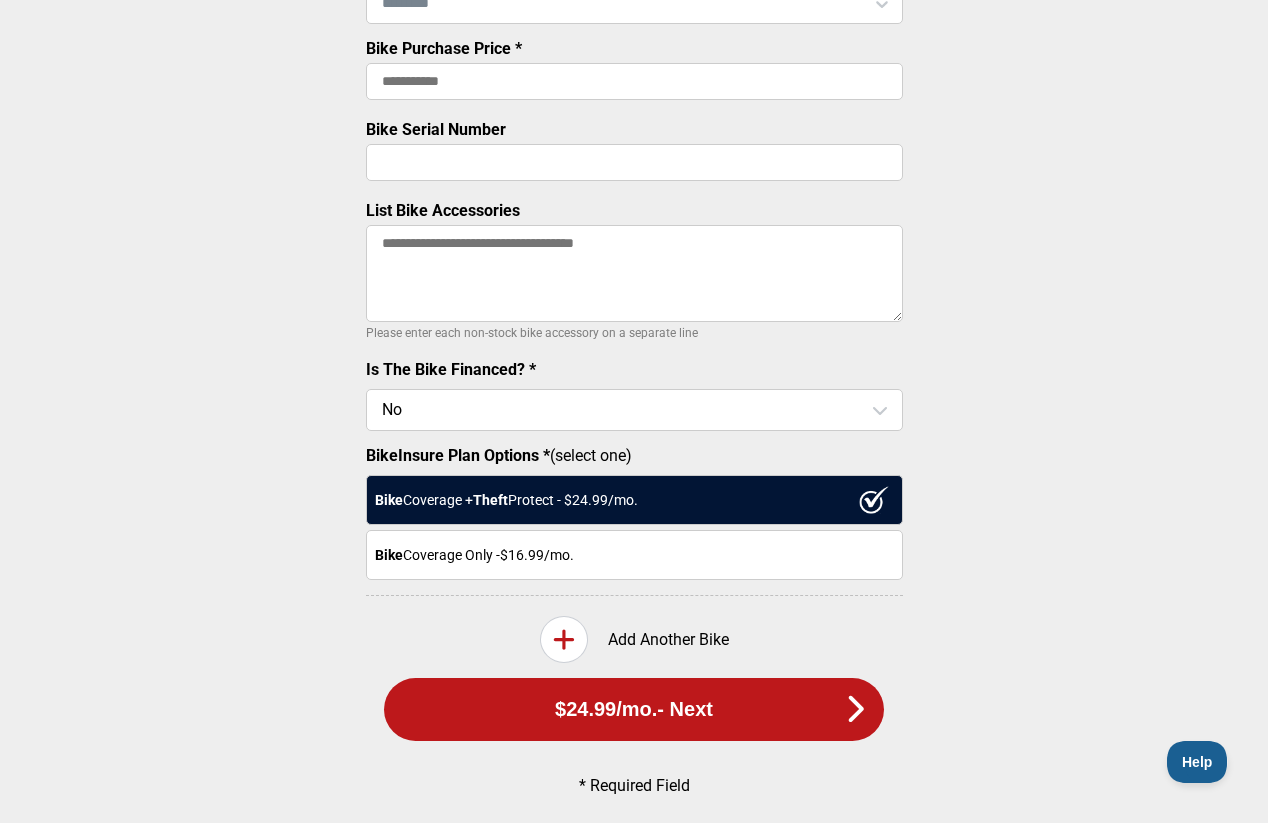 click at bounding box center (634, 410) 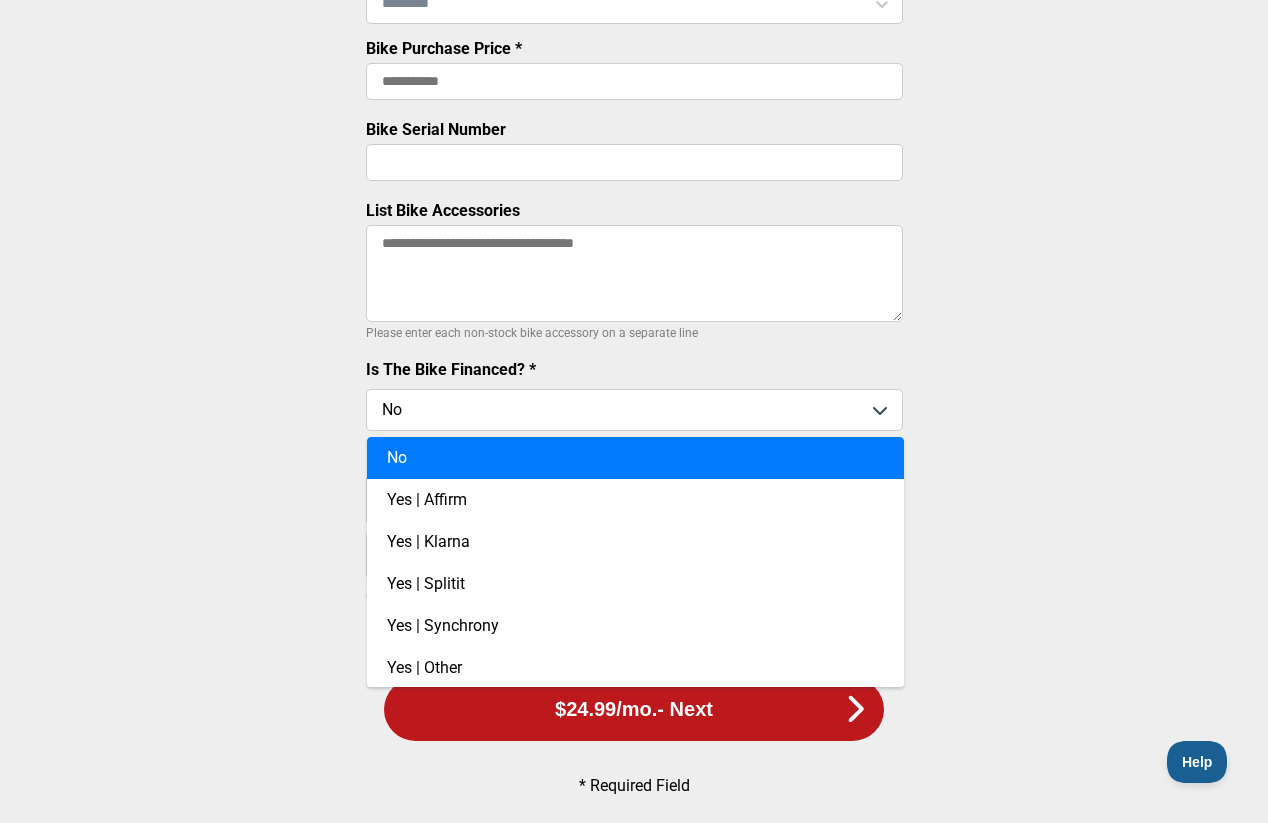 click on "No" at bounding box center [635, 458] 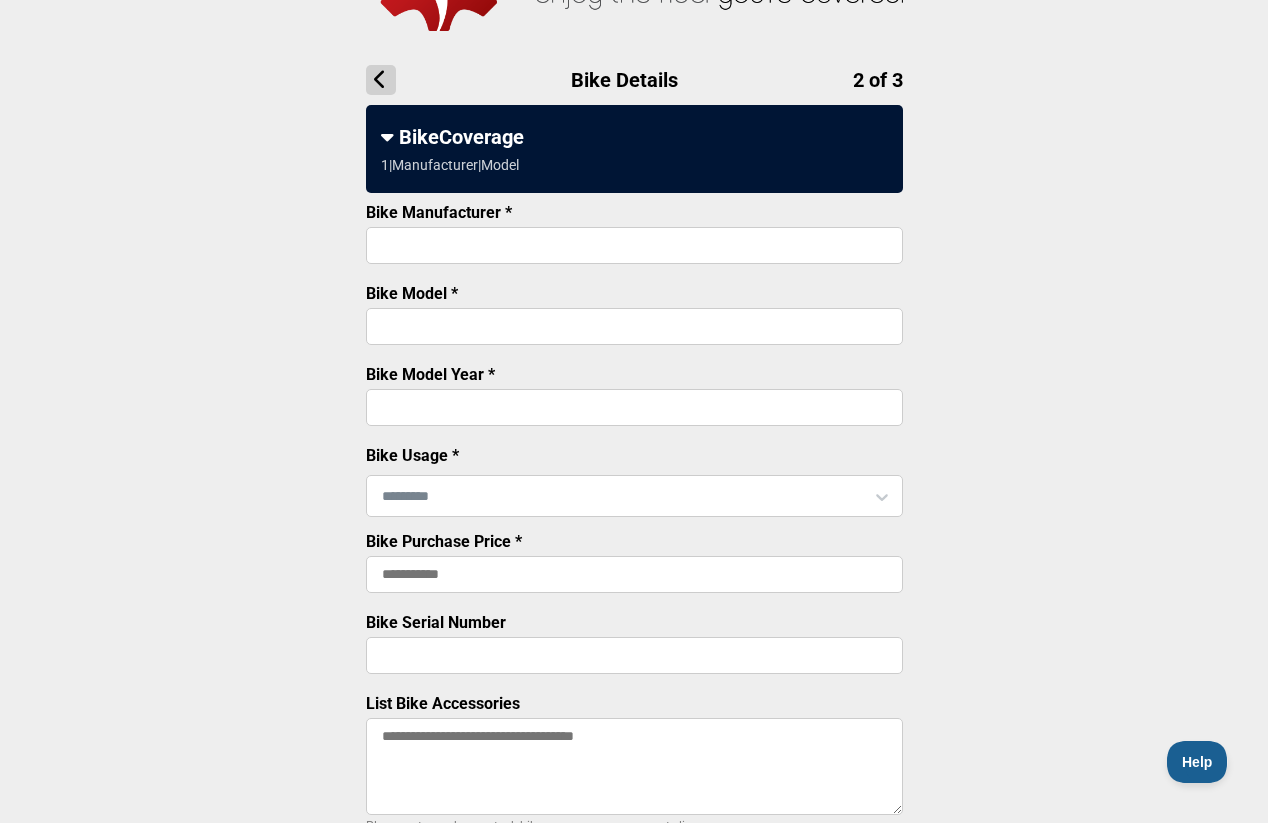 scroll, scrollTop: 130, scrollLeft: 0, axis: vertical 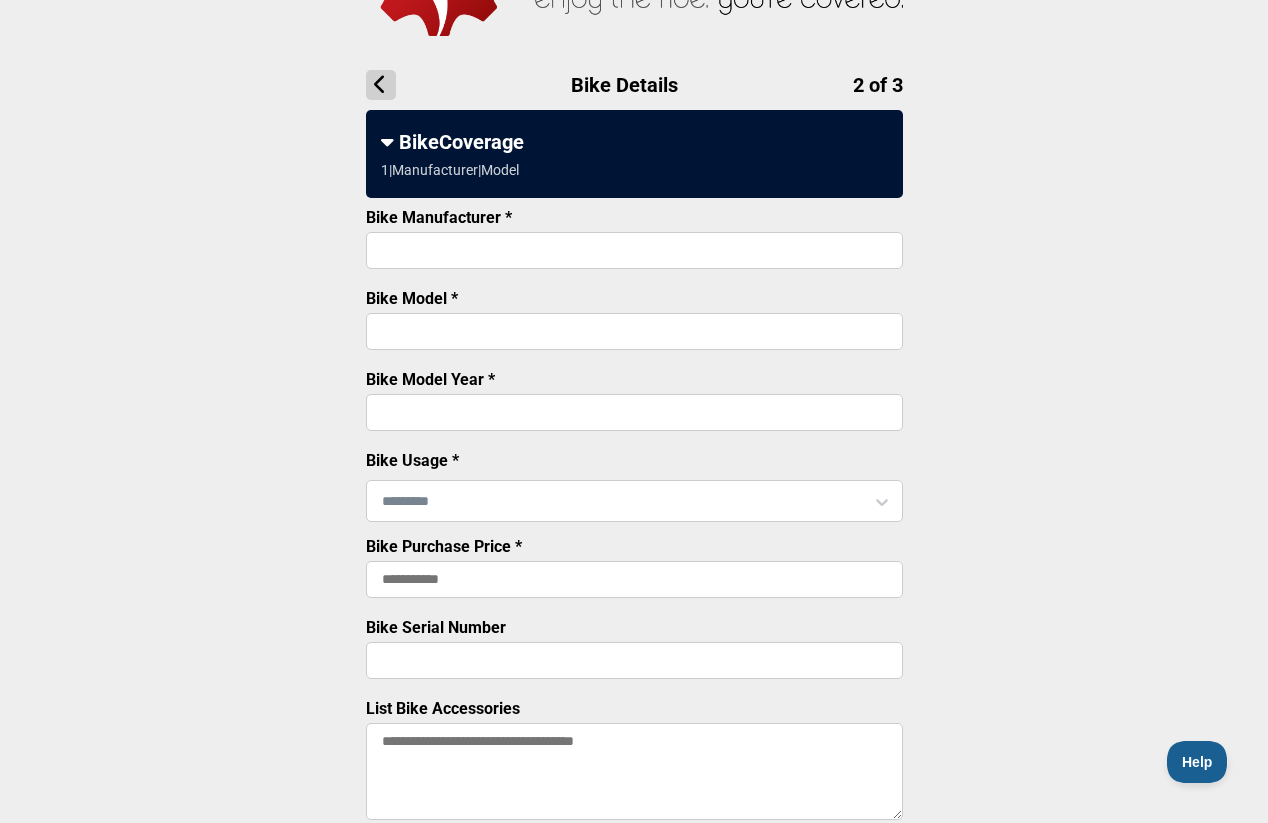 click on "Bike Manufacturer   *" at bounding box center [634, 250] 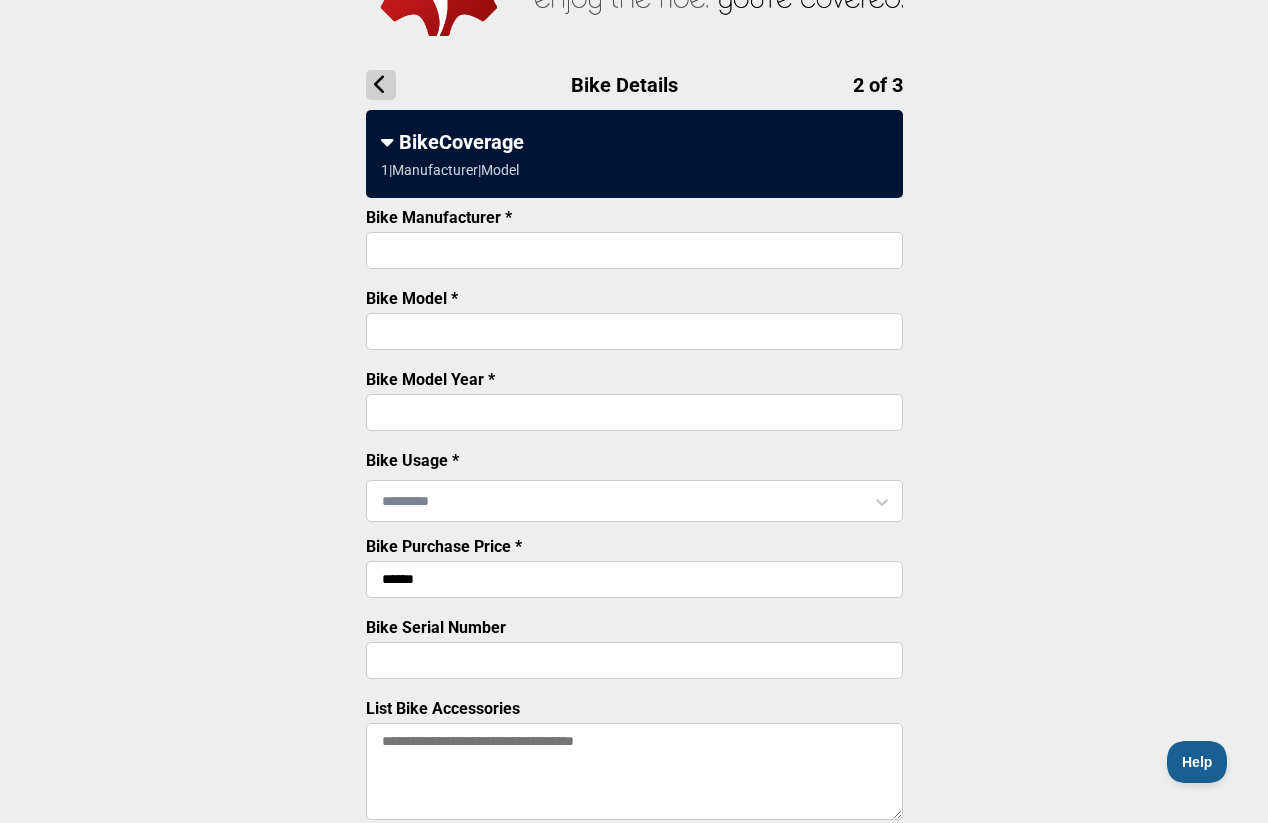 type on "******" 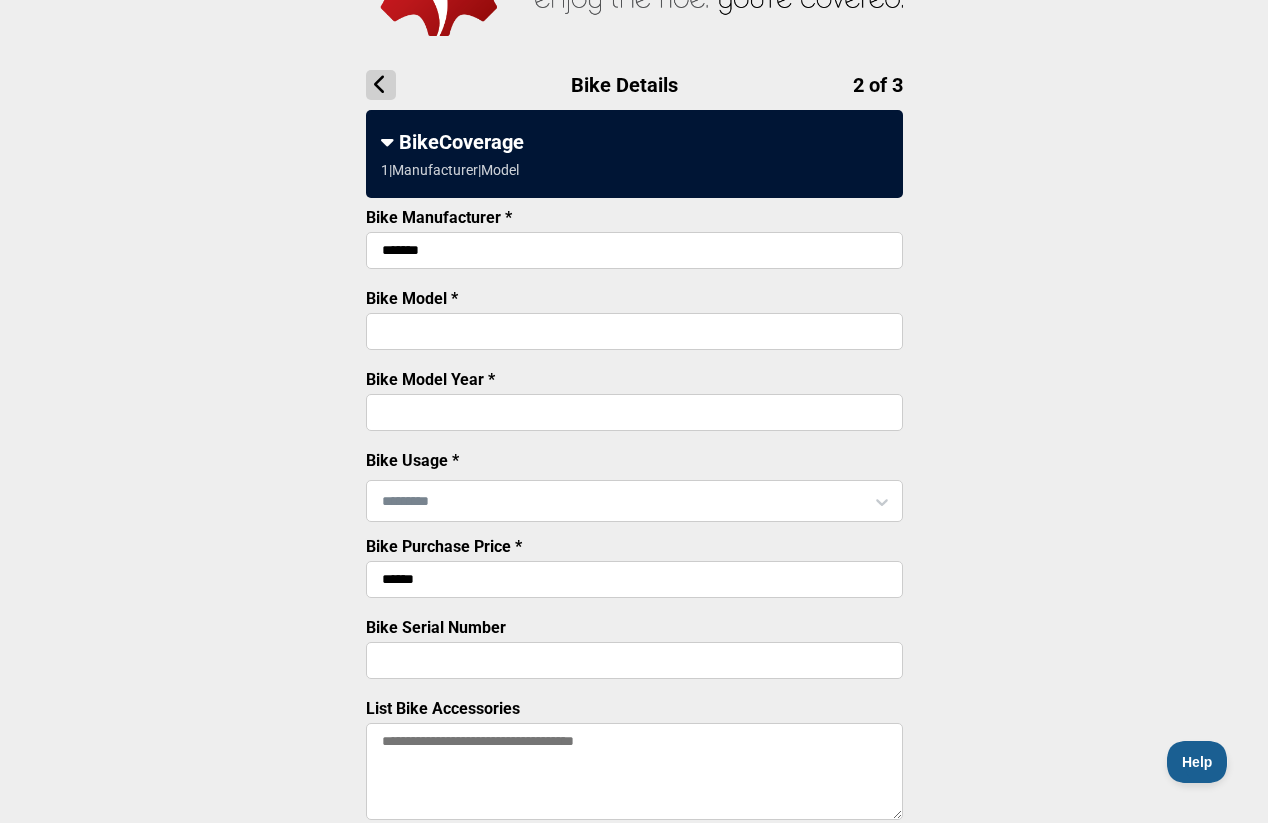 type on "*******" 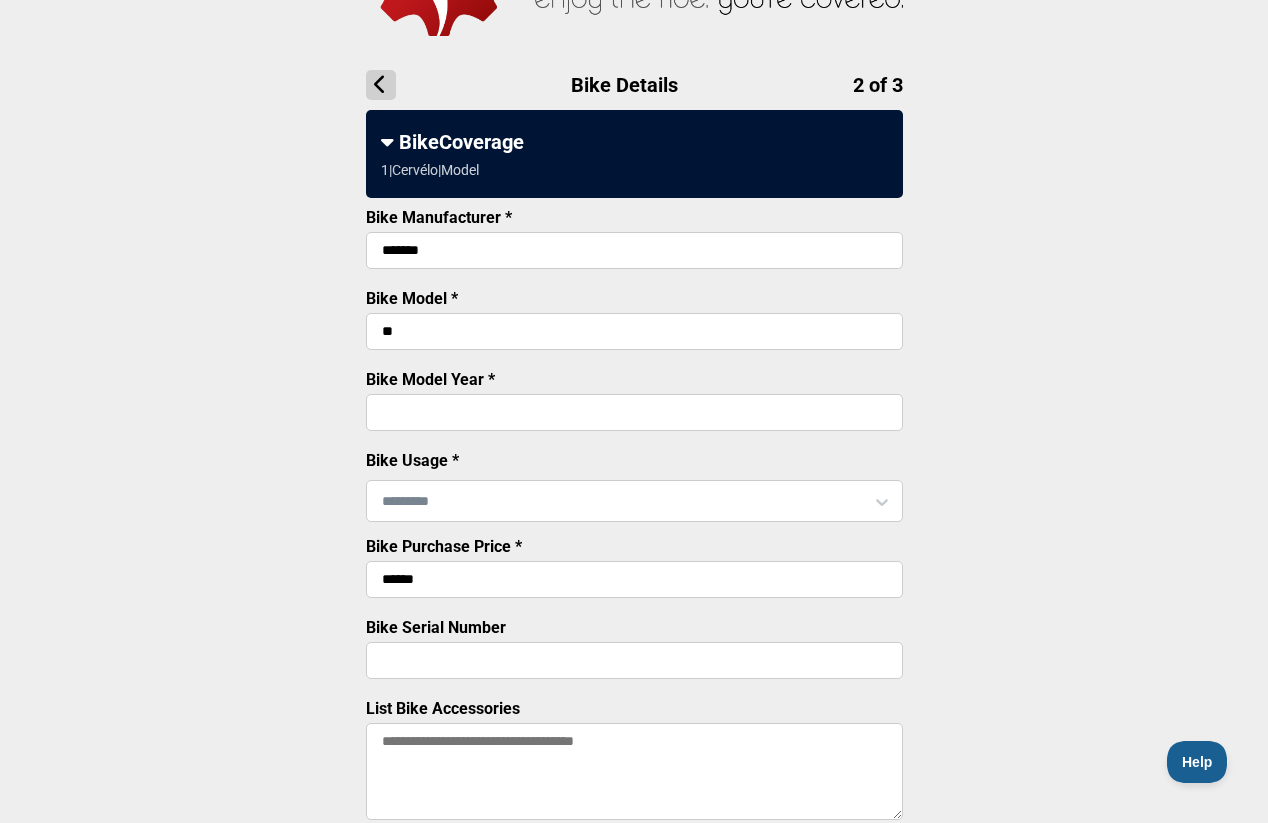 type on "**" 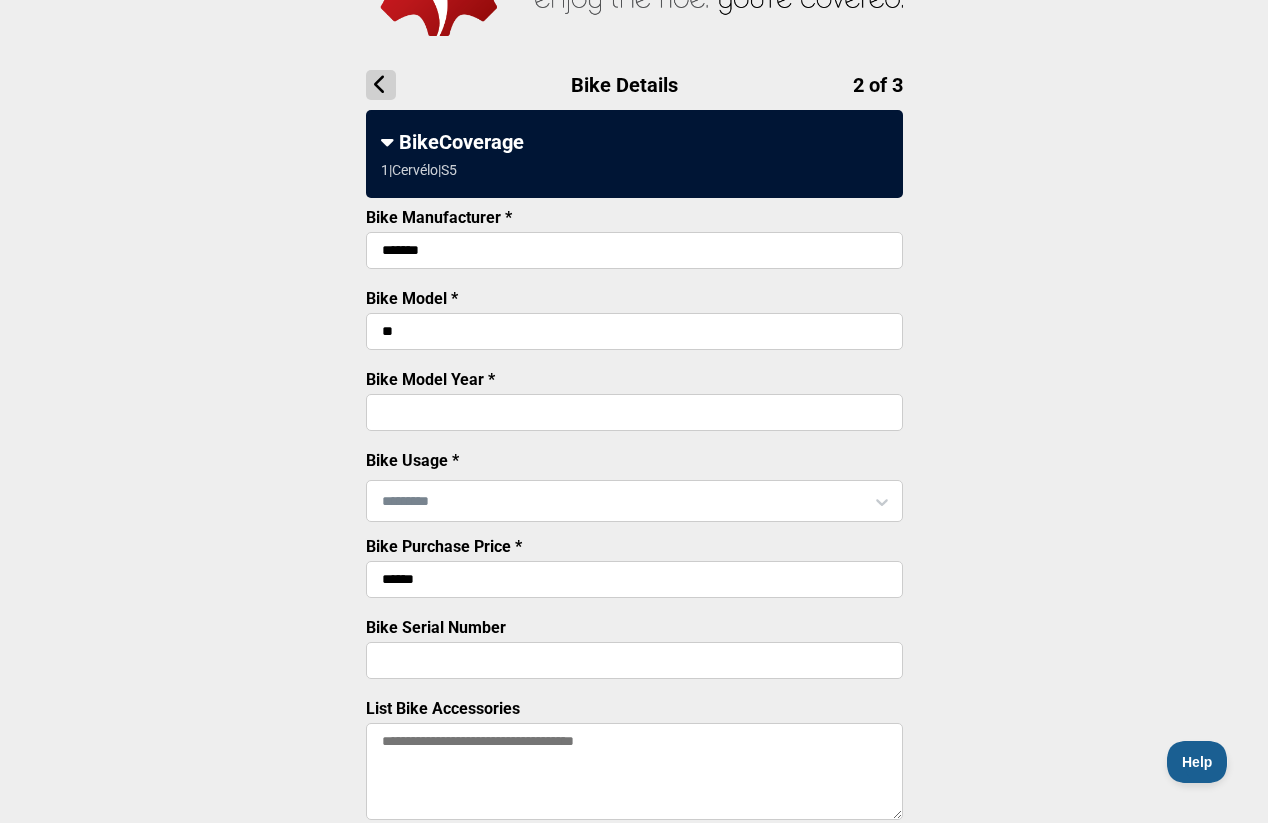type on "****" 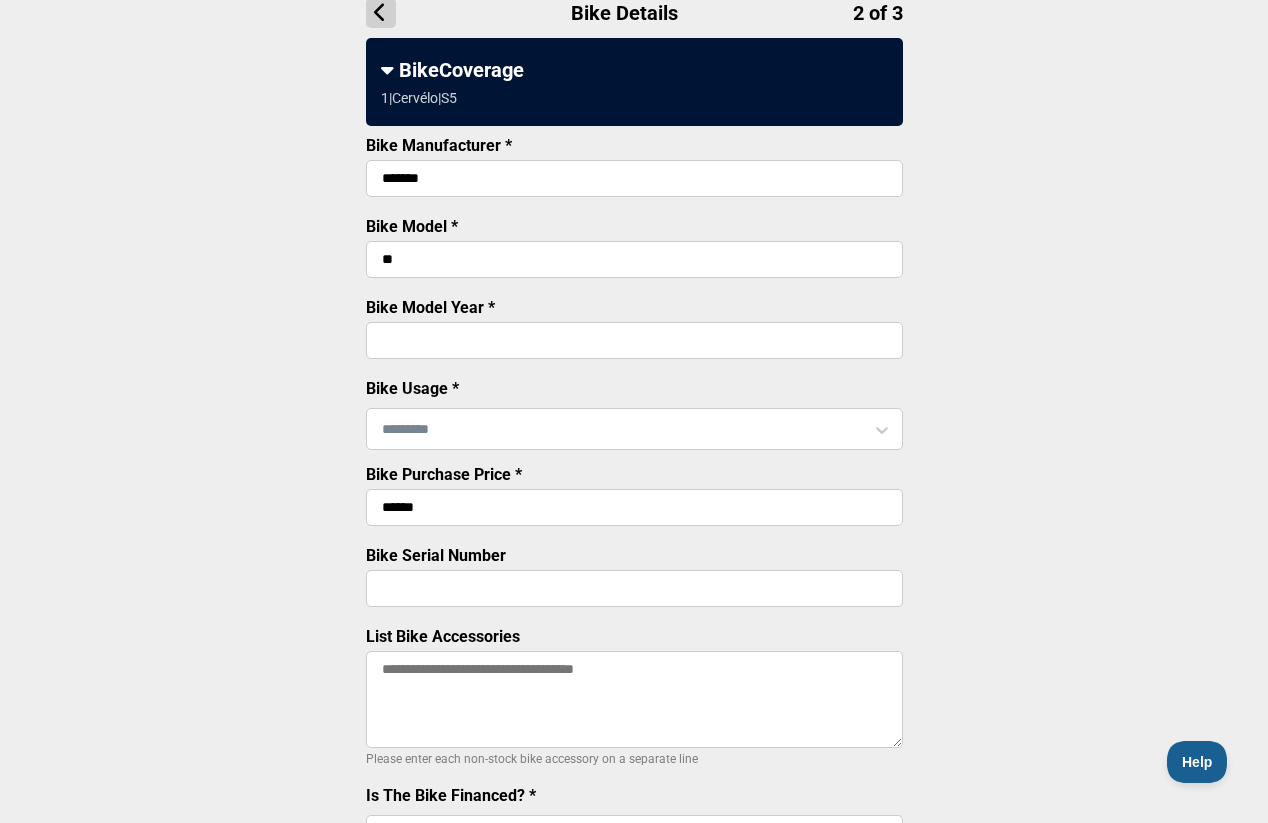 scroll, scrollTop: 220, scrollLeft: 0, axis: vertical 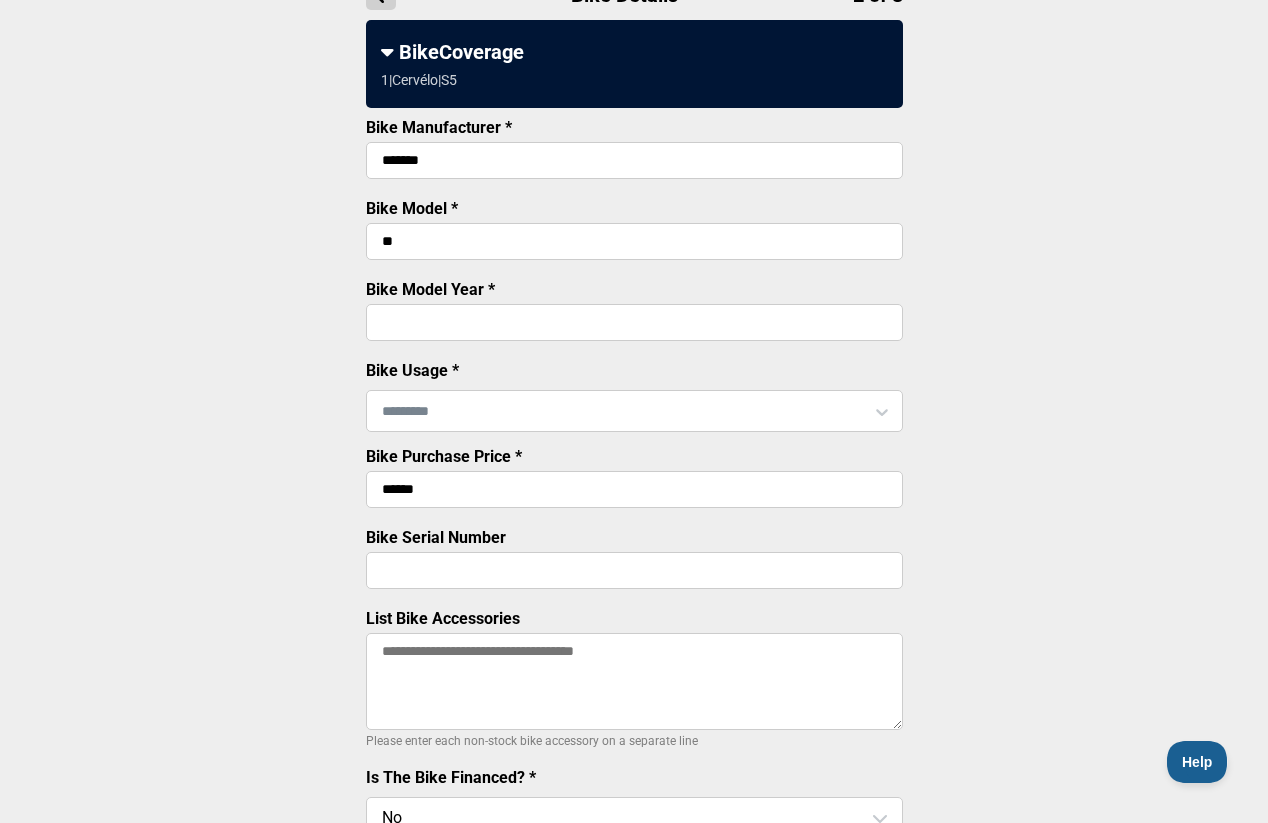 click at bounding box center (634, 411) 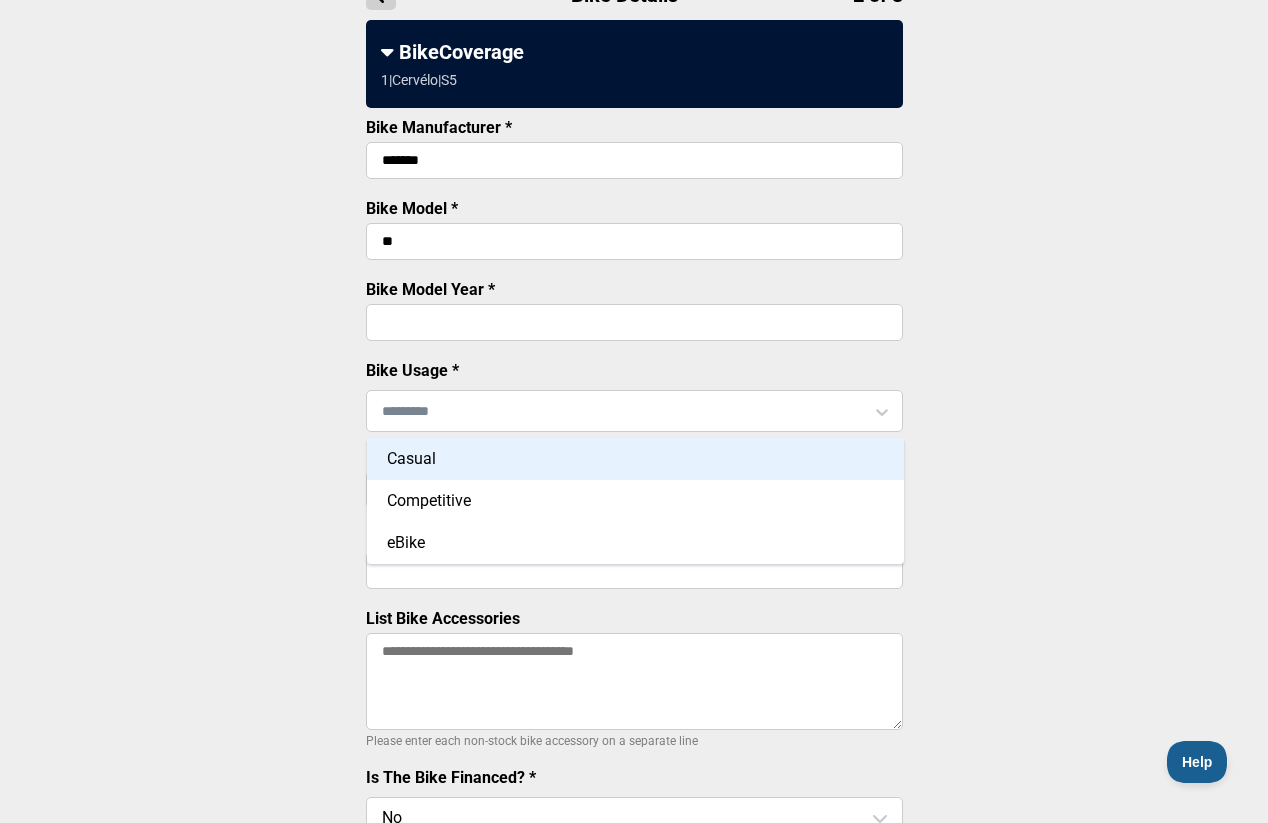 click on "Casual" at bounding box center (635, 459) 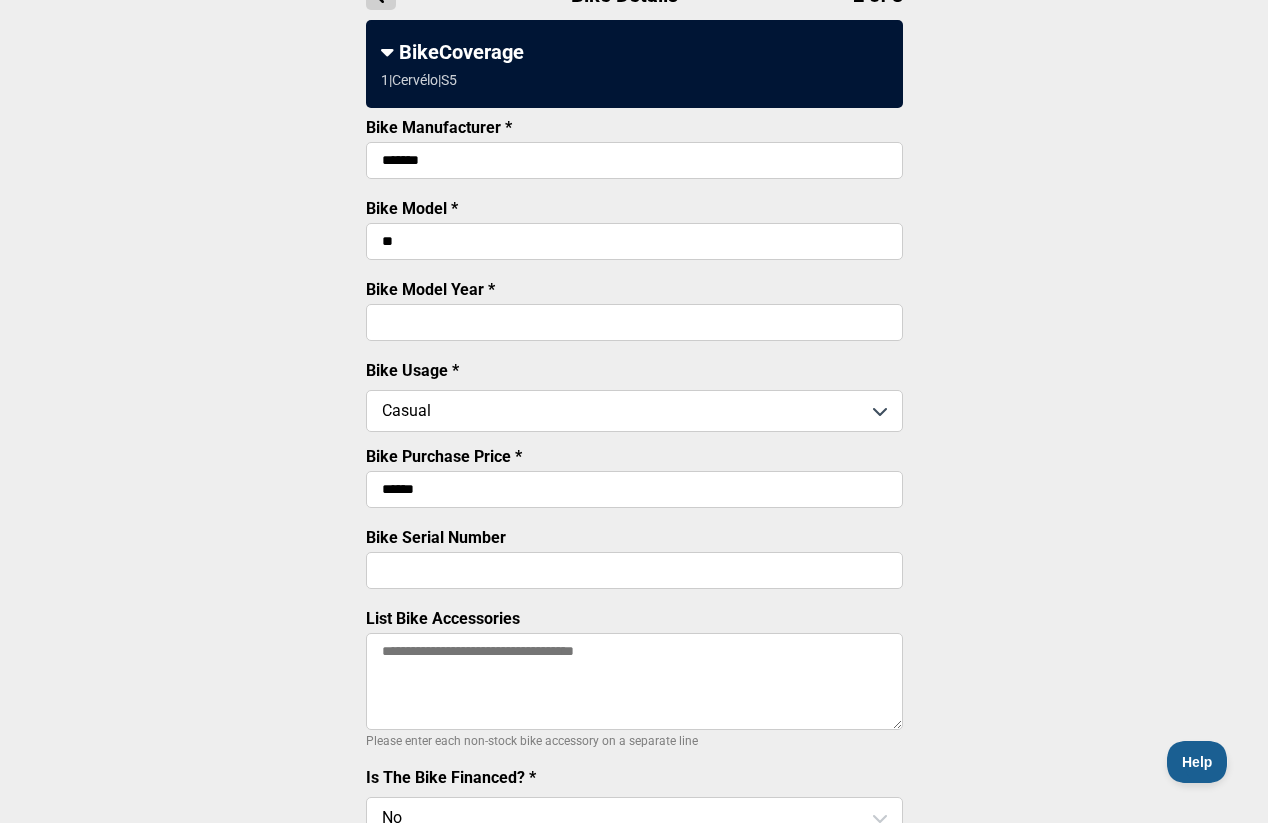 click on "Bike Details  2 of 3
BikeCoverage   1  |  Cervélo  |  S5       Bike Manufacturer   *   *******     Bike Model   *   **     Bike Model Year   *   ****     Bike Usage   *   Option Casual, selected.   Select is focused, type to refine list, press down to open the menu.         Casual                 Bike Purchase Price   *   ******     Bike Serial Number         List Bike Accessories       Please enter each non-stock bike accessory on a separate line   Is The Bike Financed?   *           No                 BikeInsure Plan Options *  (select one)   Bike Coverage +    Theft Protect - $ 24.99 /mo.    Bike Coverage Only -  $16.99 /mo.
Add Another Bike     $24.99 /mo.  - Next       * Required Field" at bounding box center (634, 511) 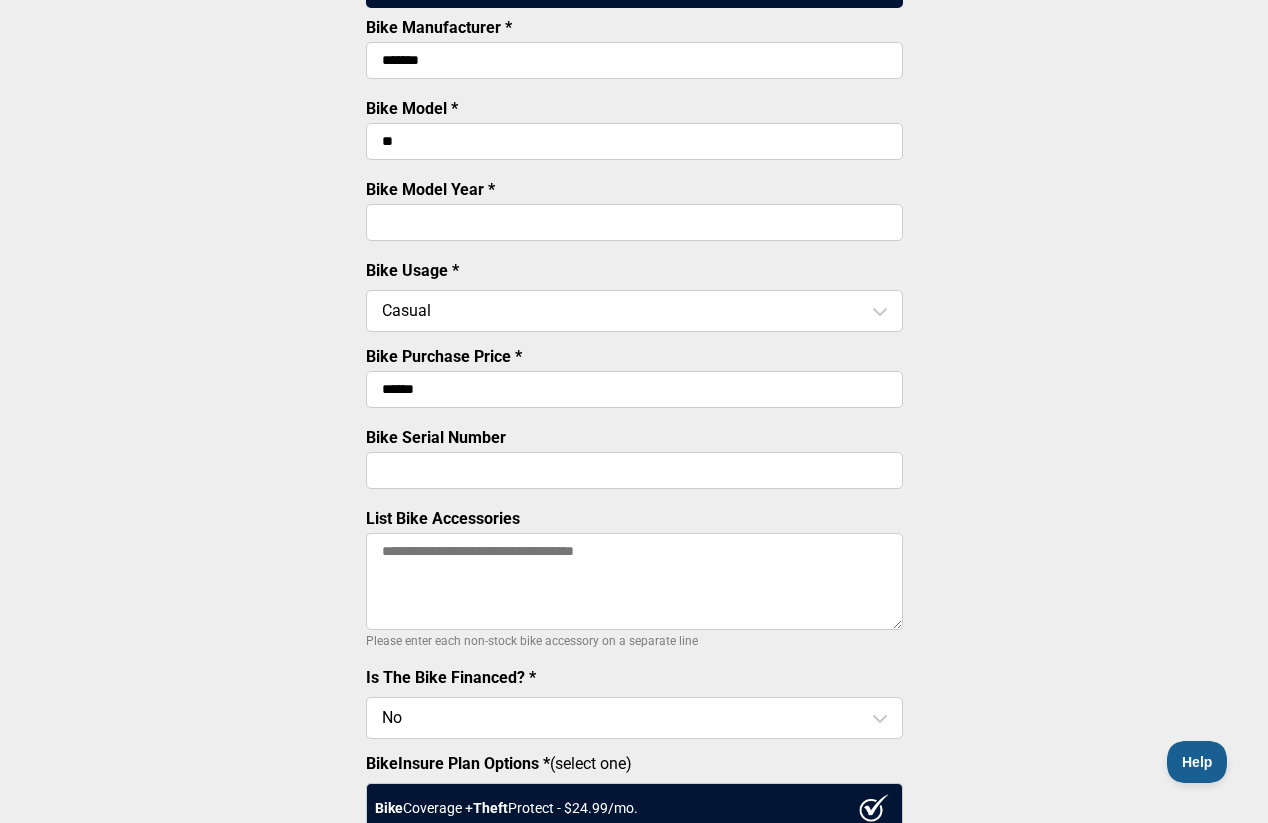 scroll, scrollTop: 318, scrollLeft: 0, axis: vertical 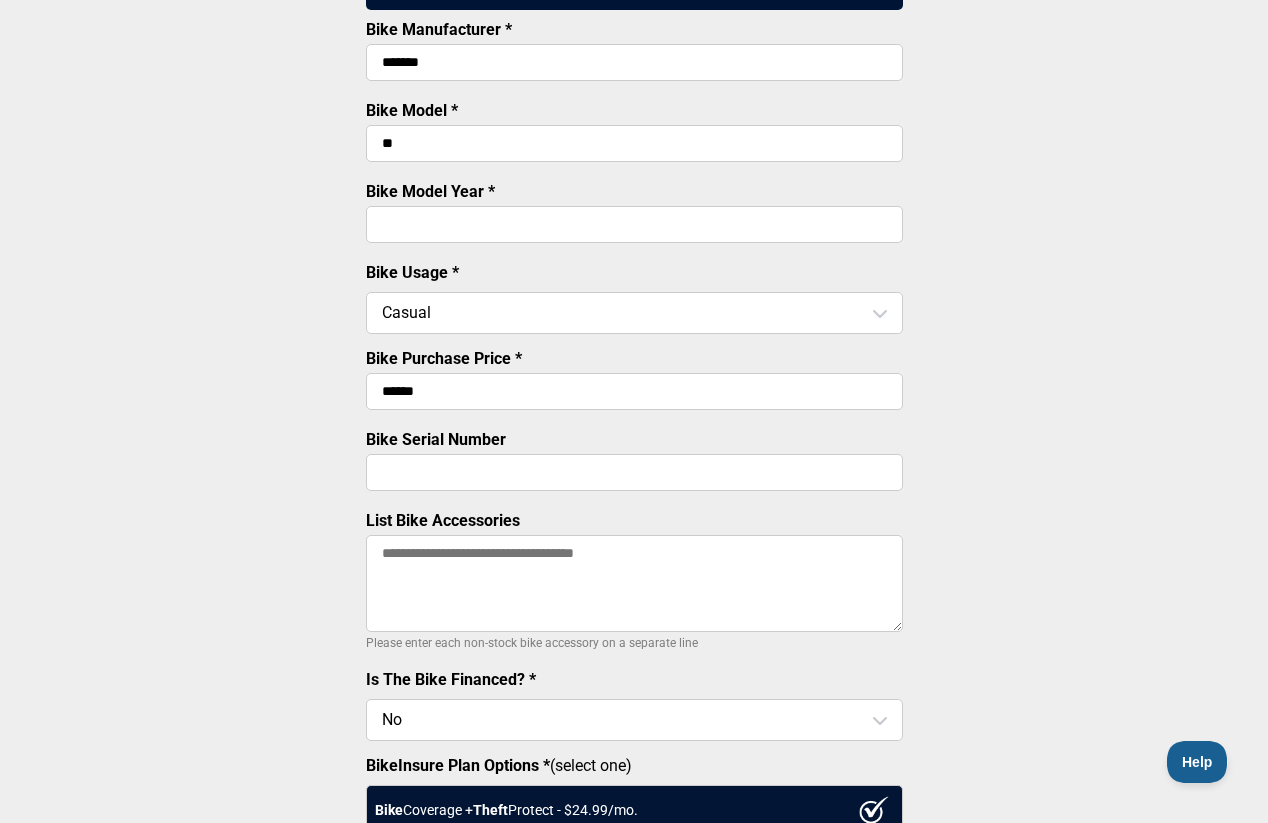 click on "Bike Serial Number" at bounding box center (634, 472) 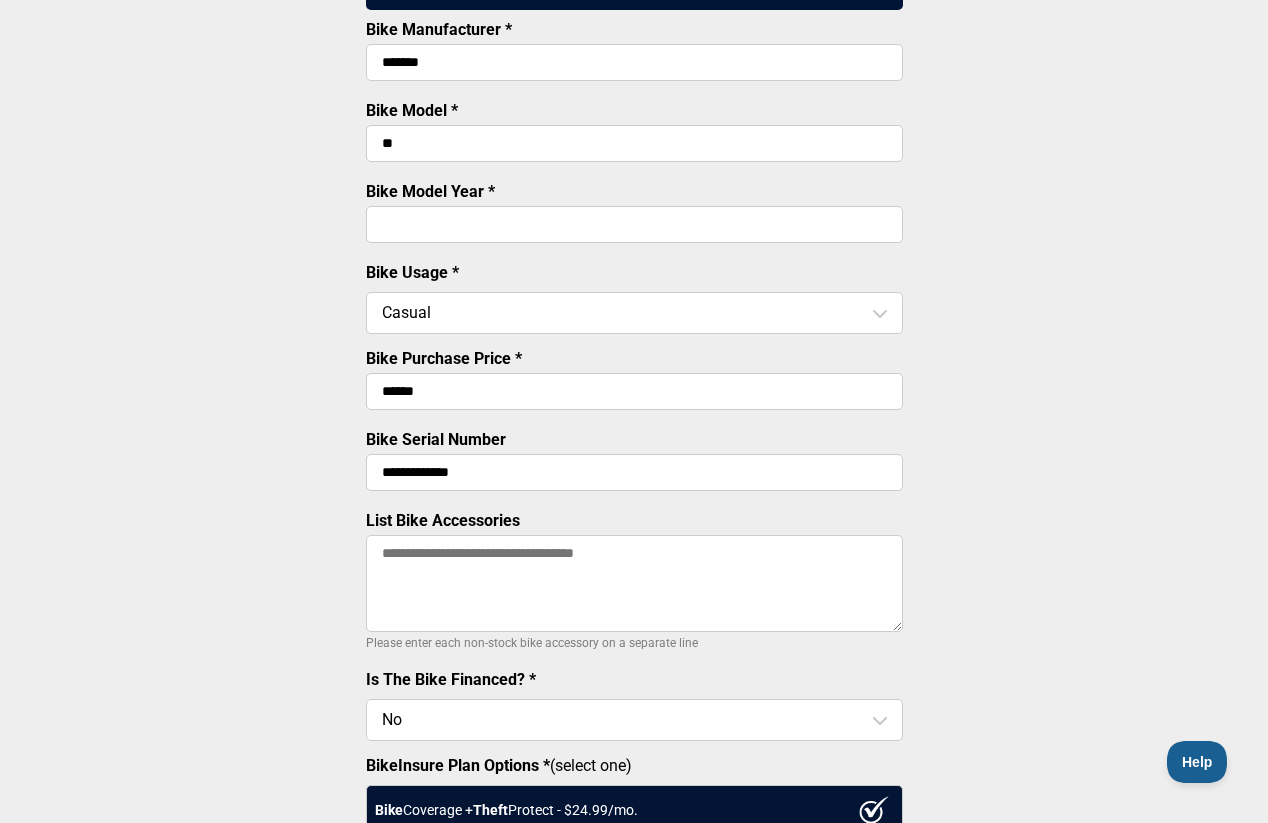 type on "**********" 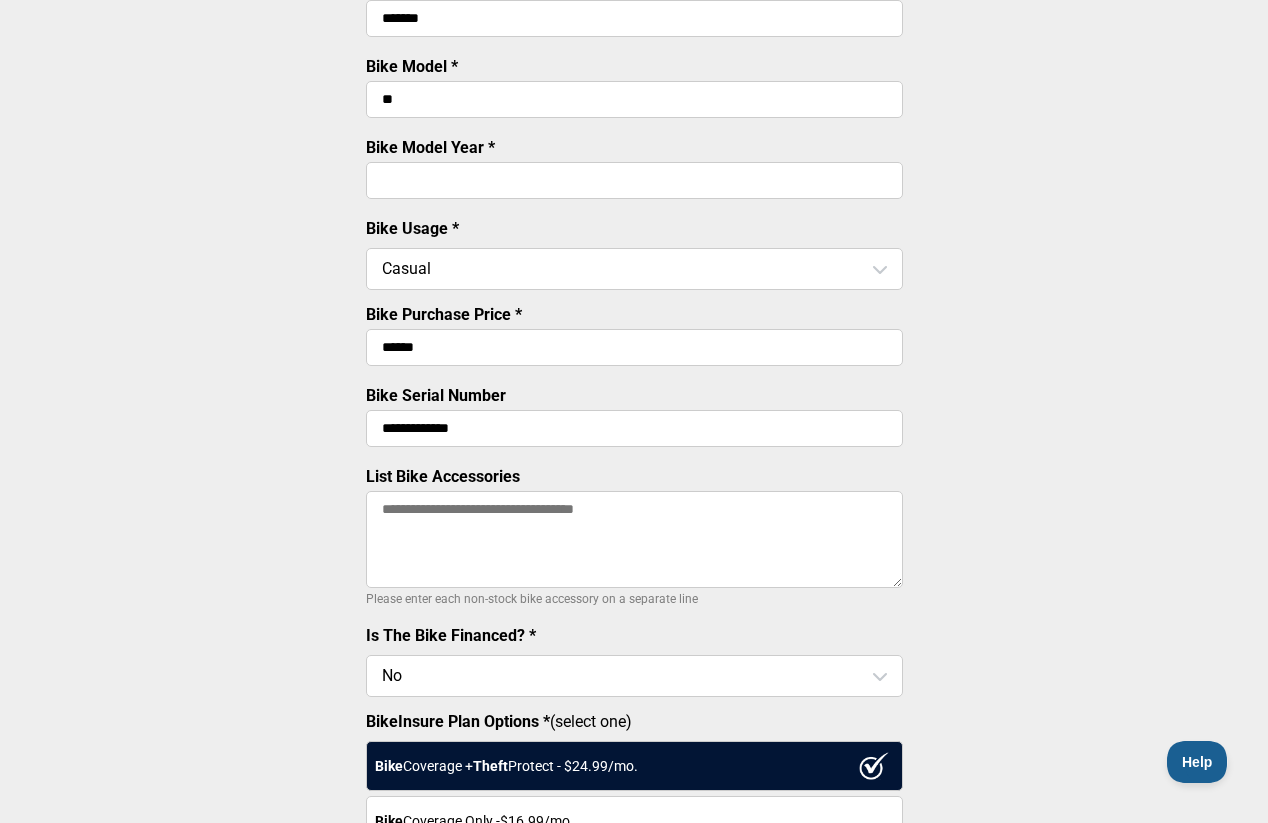scroll, scrollTop: 369, scrollLeft: 0, axis: vertical 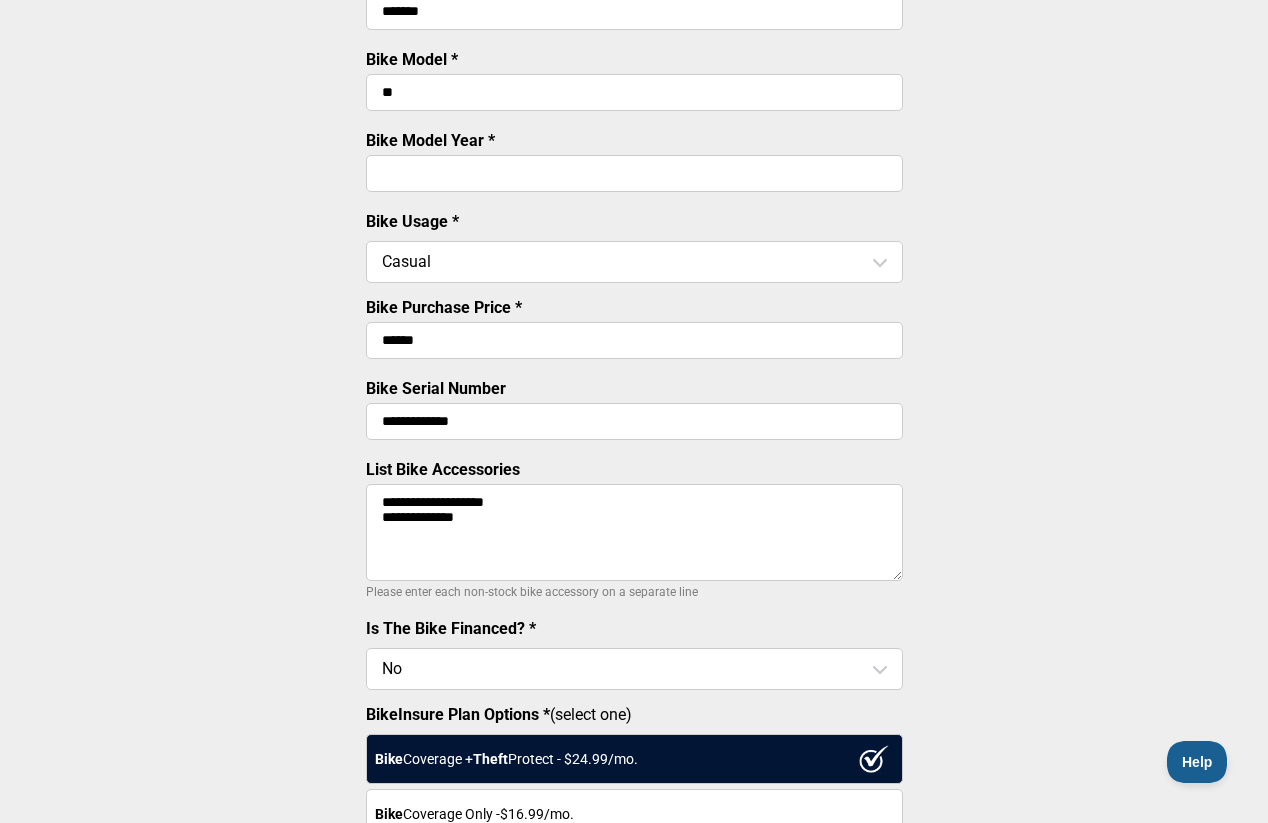 paste on "**********" 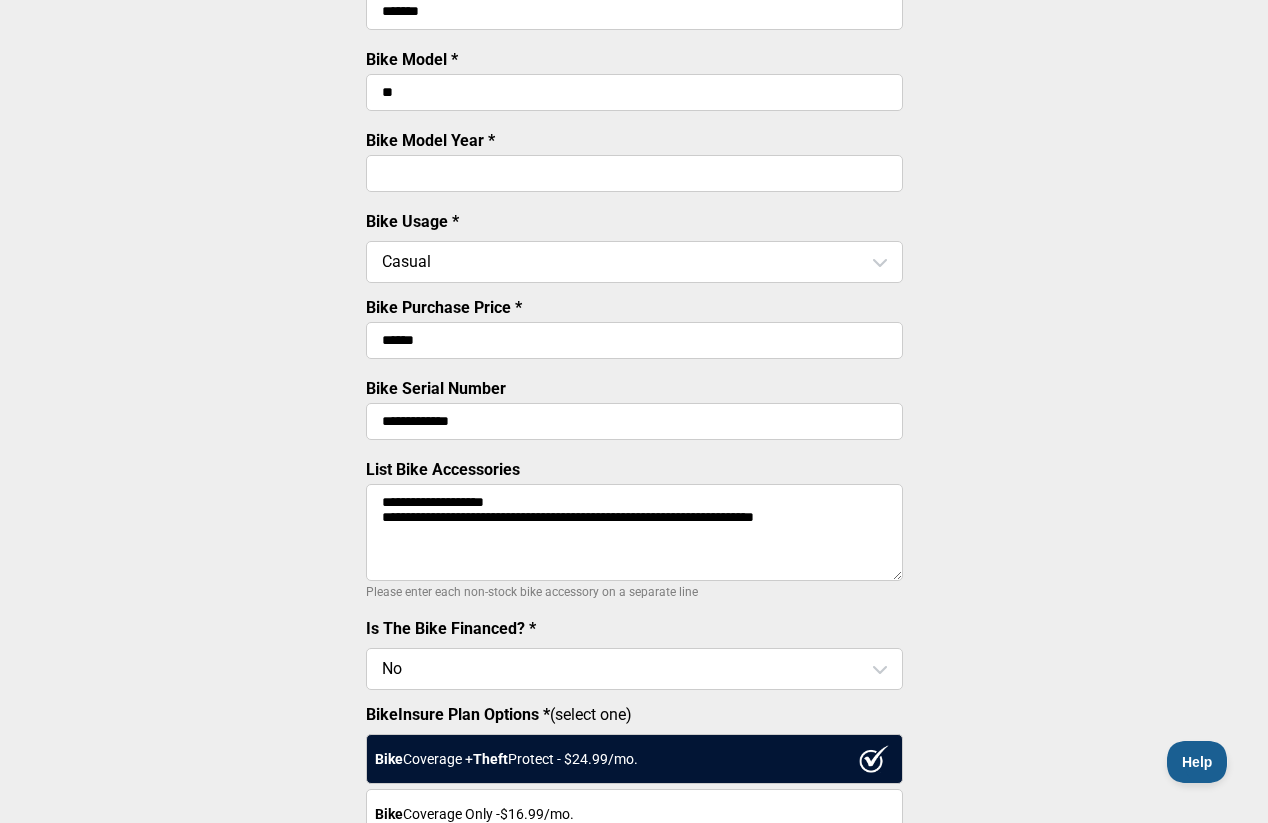 click on "**********" at bounding box center [634, 532] 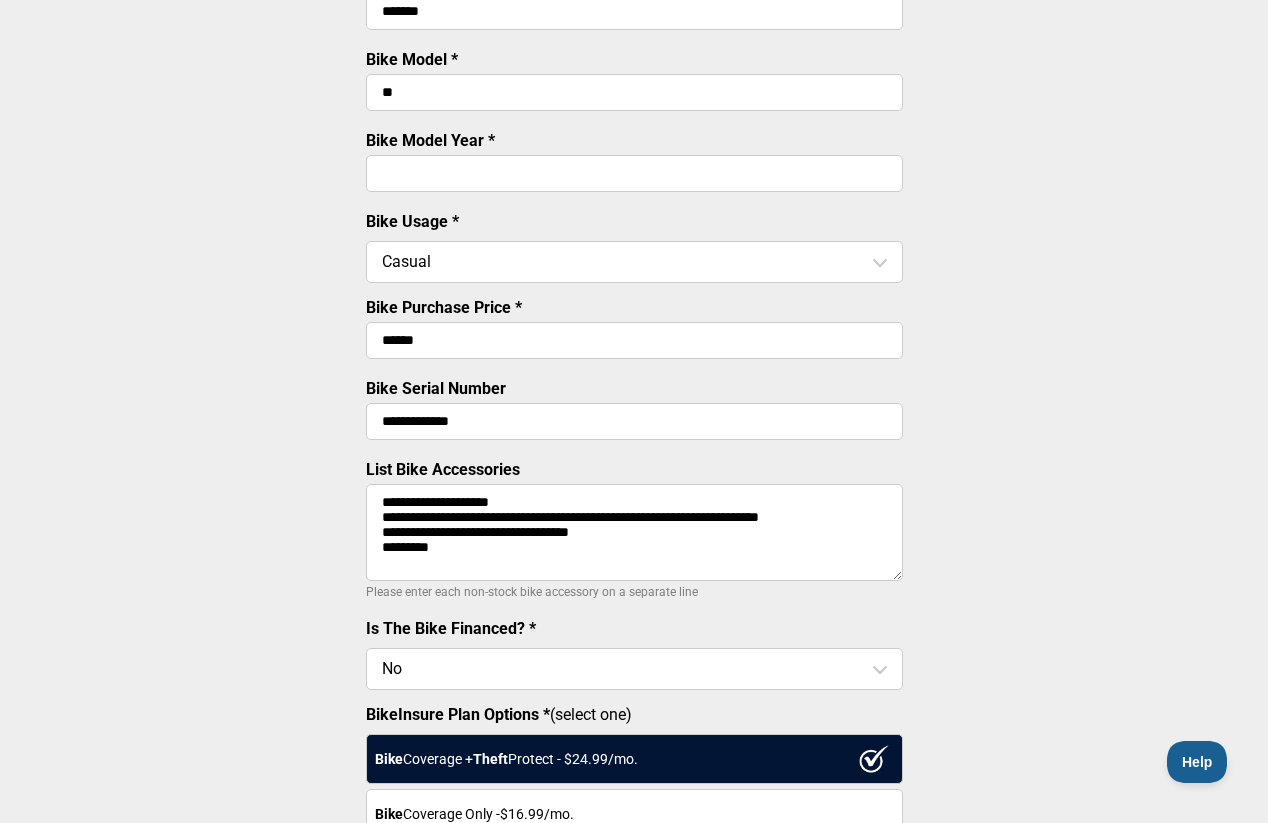 drag, startPoint x: 544, startPoint y: 577, endPoint x: 385, endPoint y: 573, distance: 159.05031 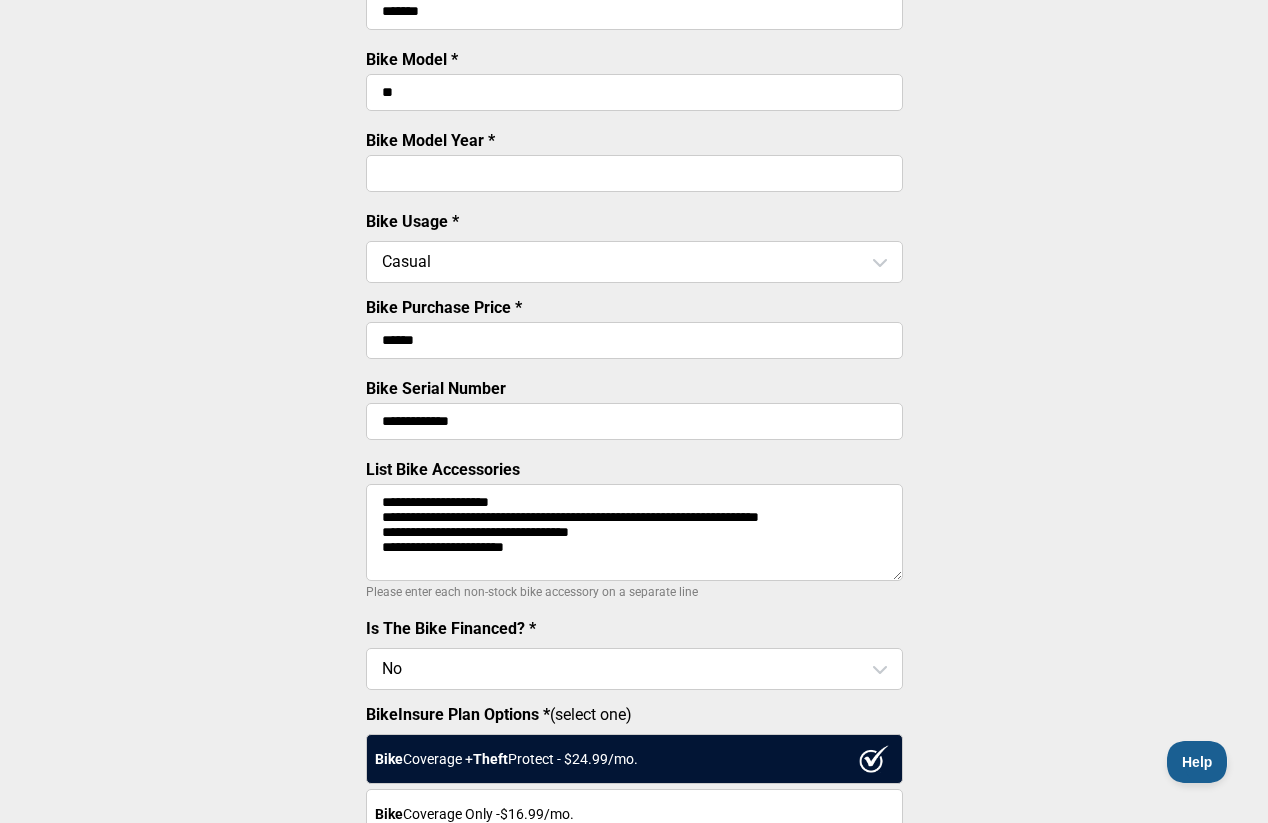 click on "**********" at bounding box center (634, 532) 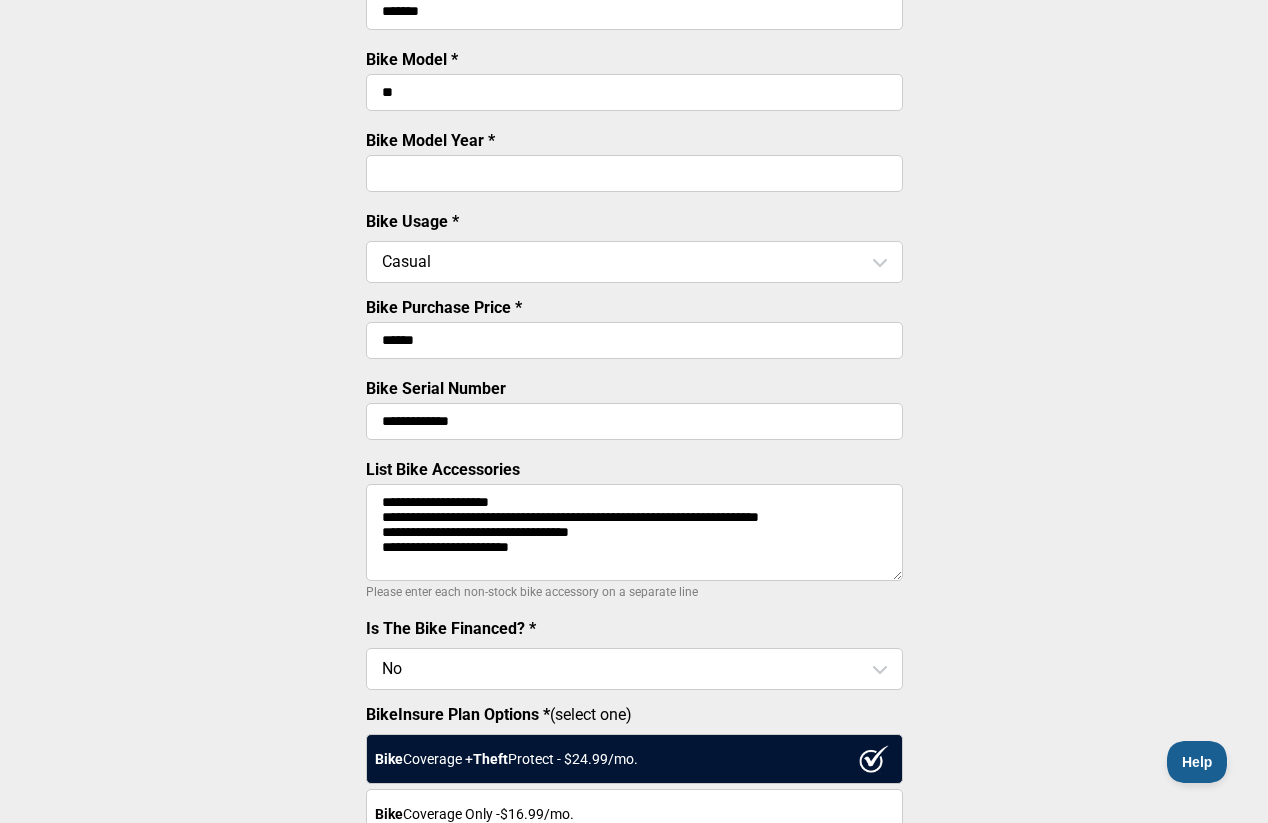 scroll, scrollTop: 6, scrollLeft: 0, axis: vertical 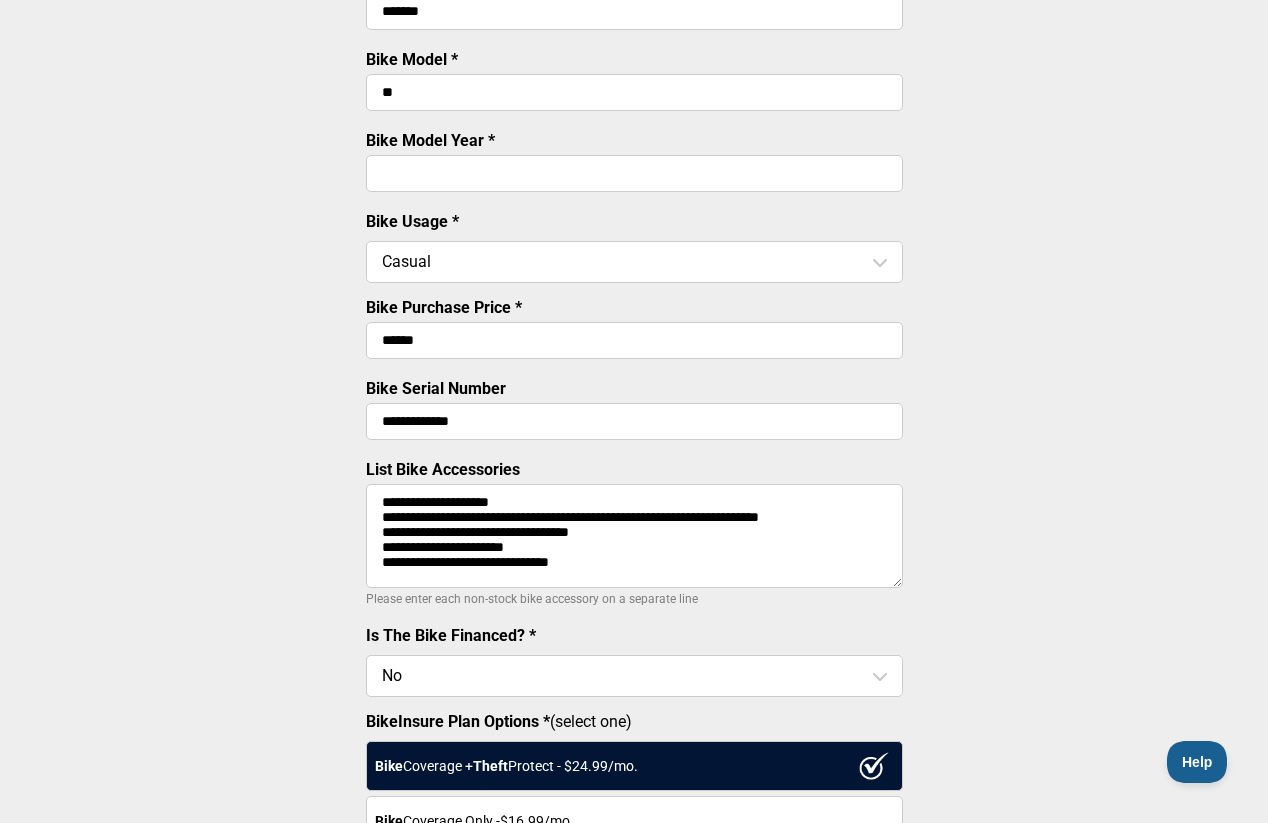 type on "**********" 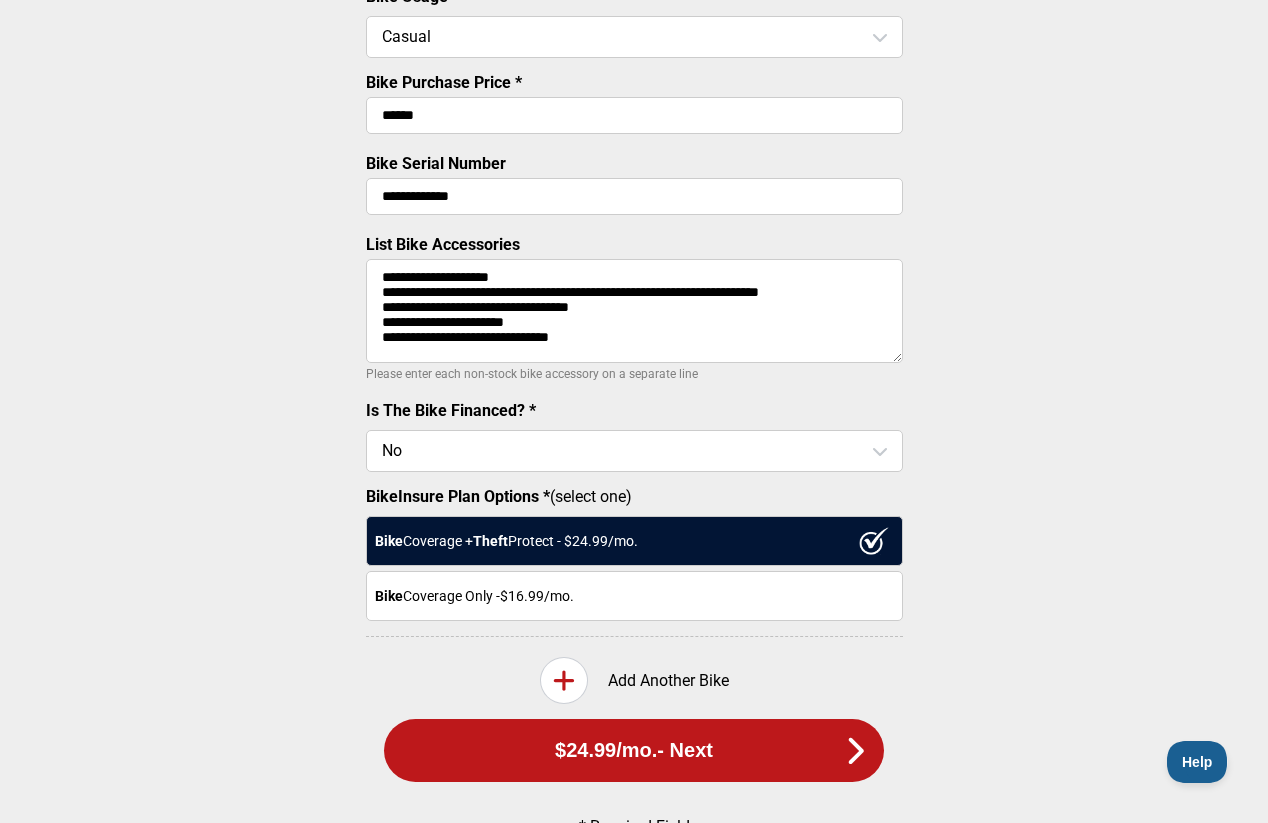 scroll, scrollTop: 654, scrollLeft: 0, axis: vertical 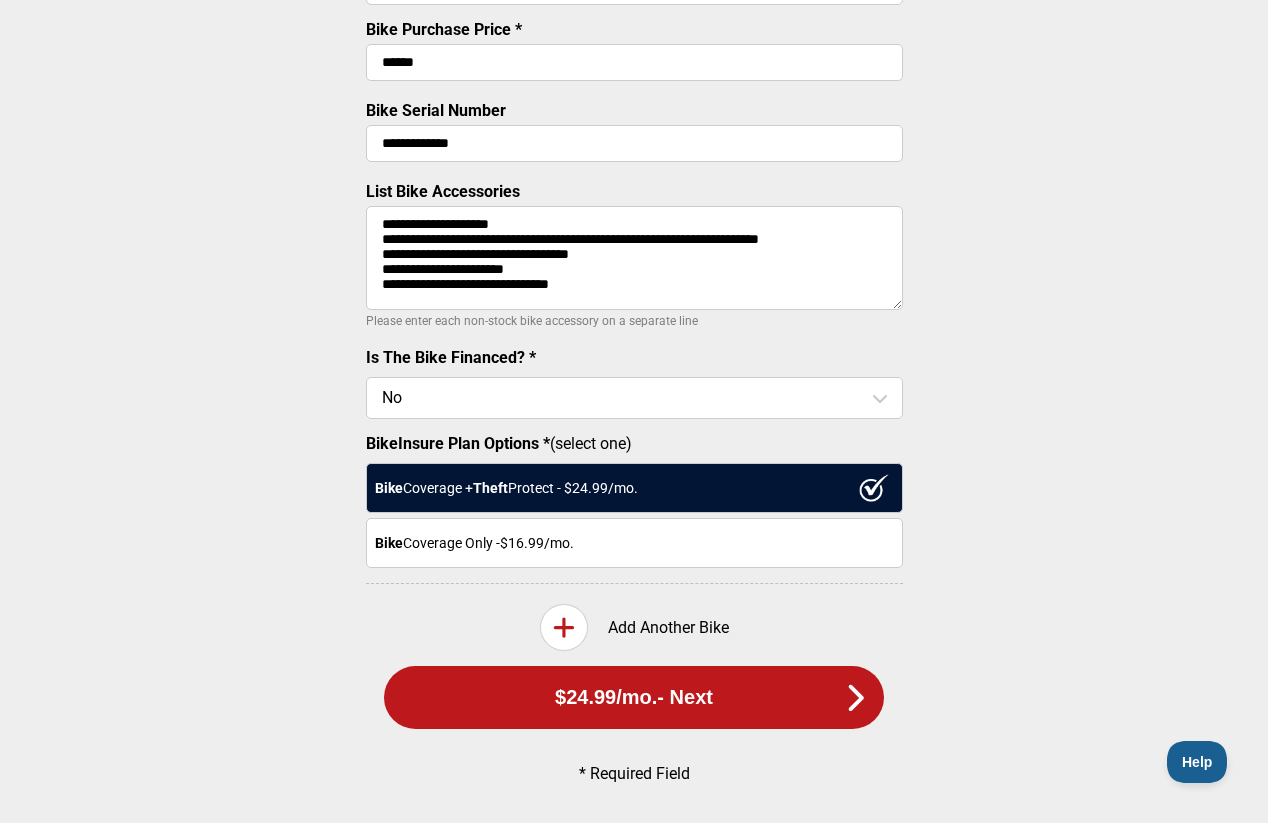 click on "$24.99 /mo.  - Next" at bounding box center [634, 697] 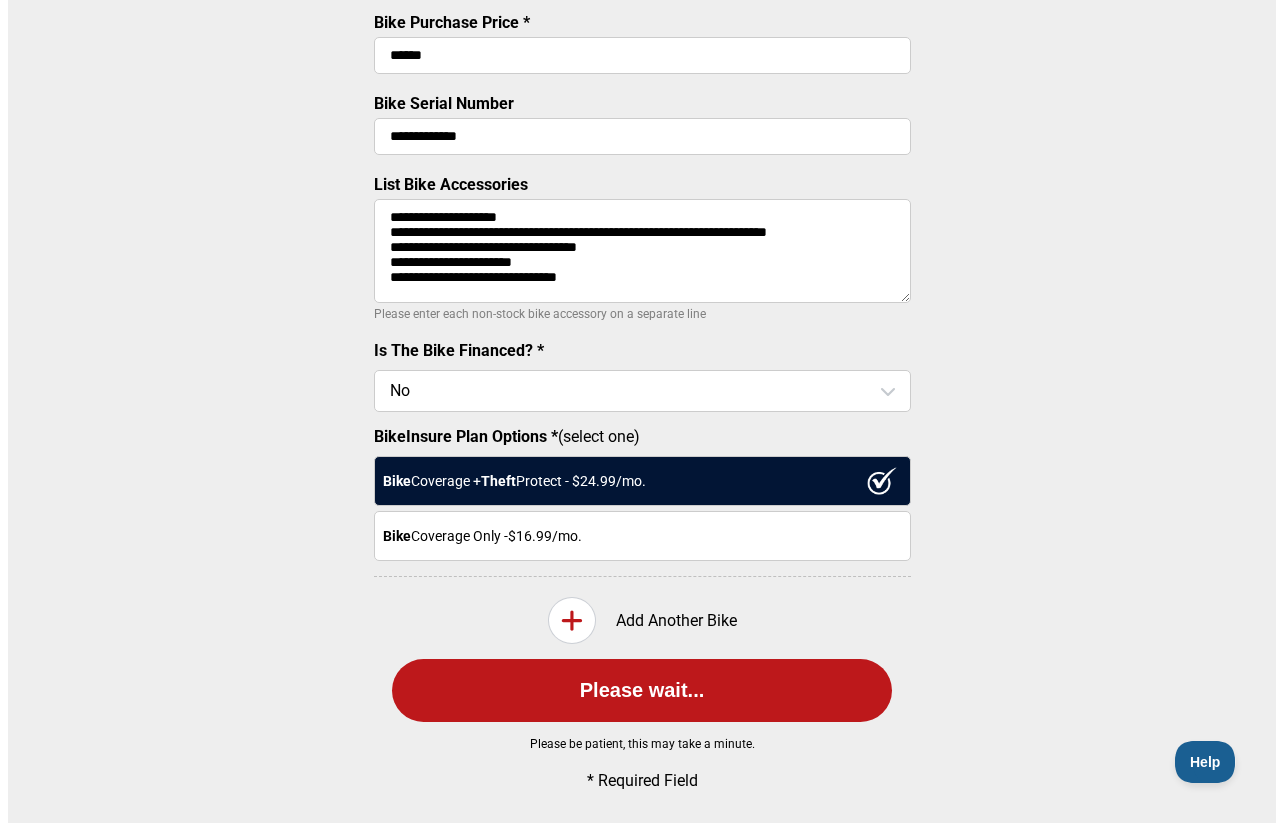 scroll, scrollTop: 0, scrollLeft: 0, axis: both 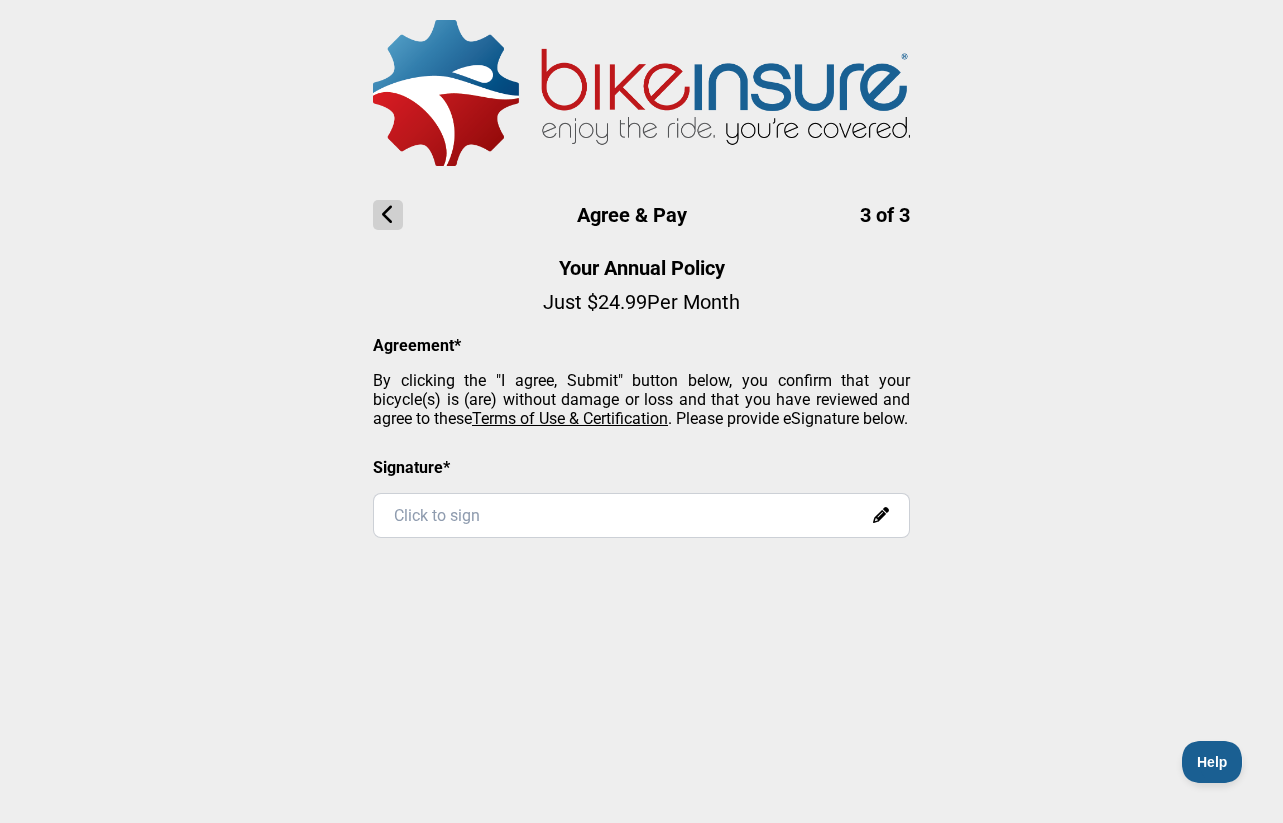 click on "Terms of Use & Certification" at bounding box center (570, 418) 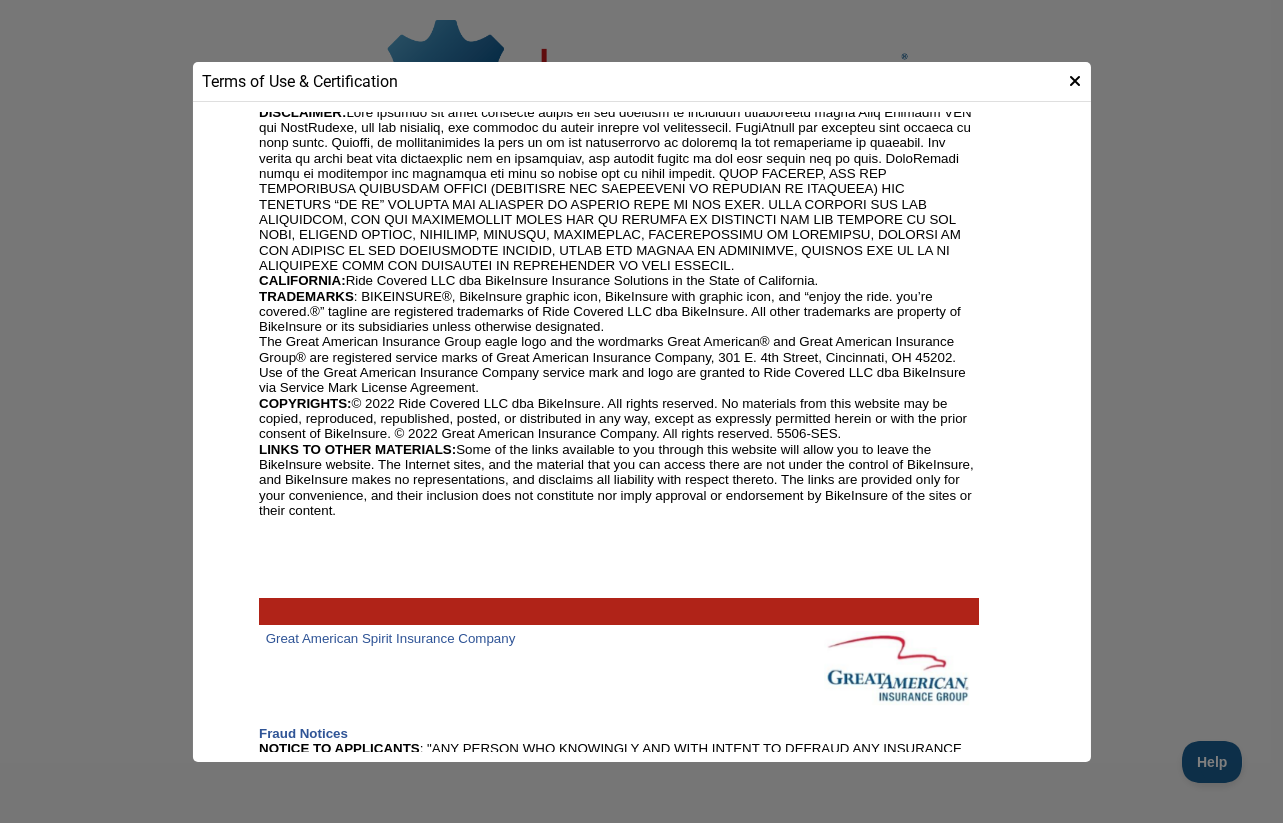 scroll, scrollTop: 0, scrollLeft: 0, axis: both 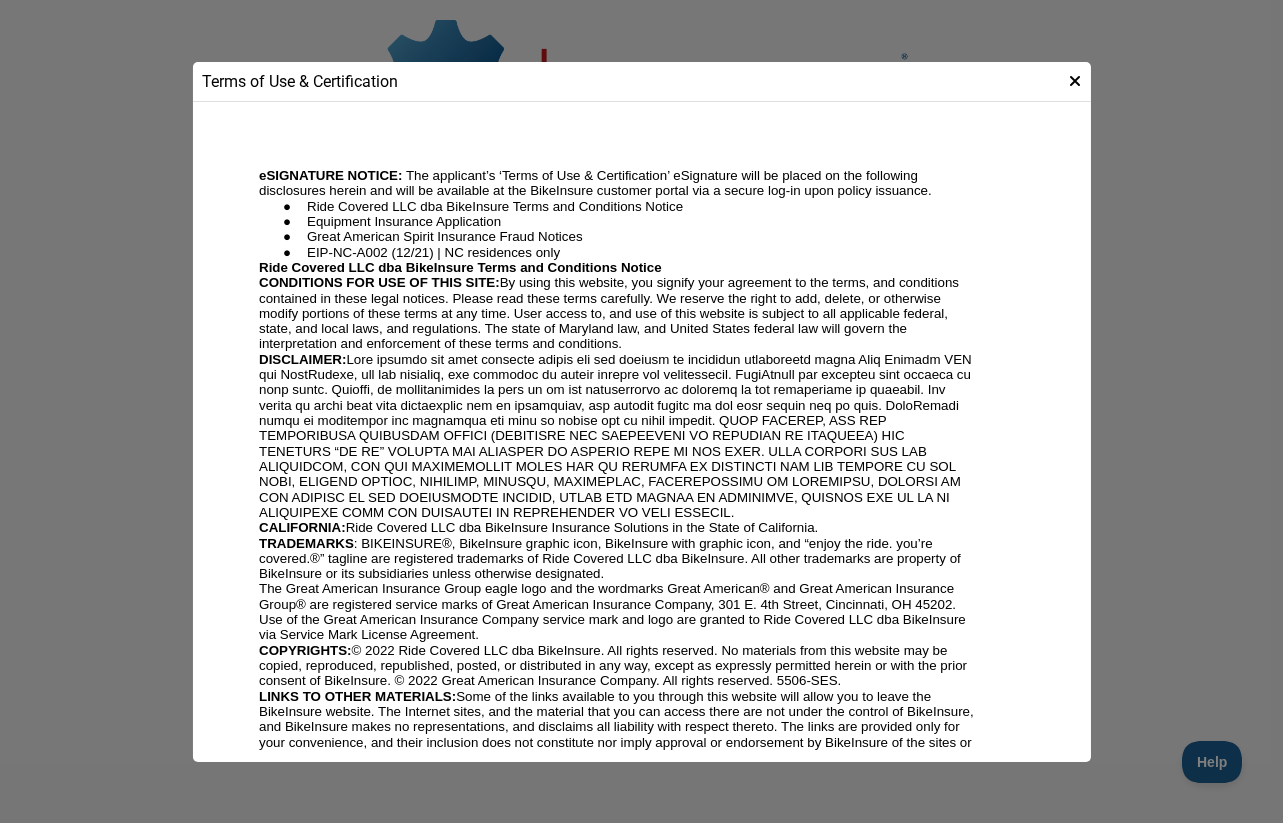 click on "eSIGNATURE NOTICE:   The applicant’s ‘Terms of Use & Certification’ eSignature will be placed on the following disclosures herein and will be available at the BikeInsure customer portal via a secure log-in upon policy issuance. Ride Covered LLC dba BikeInsure Terms and Conditions Notice Equipment Insurance Application Great American Spirit Insurance Fraud Notices EIP-NC-A002 (12/21) | NC residences only Ride Covered LLC dba BikeInsure Terms and Conditions Notice CONDITIONS FOR USE OF THIS SITE: By using this website, you signify your agreement to the terms, and conditions contained in these legal notices. Please read these terms carefully. We reserve the right to add, delete, or otherwise modify portions of these terms at any time. User access to, and use of this website is subject to all applicable federal, state, and local laws, and regulations. The state of Maryland law, and United States federal law will govern the interpretation and enforcement of these terms and conditions. DISCLAIMER: CALIFORNIA:" at bounding box center (618, 2315) 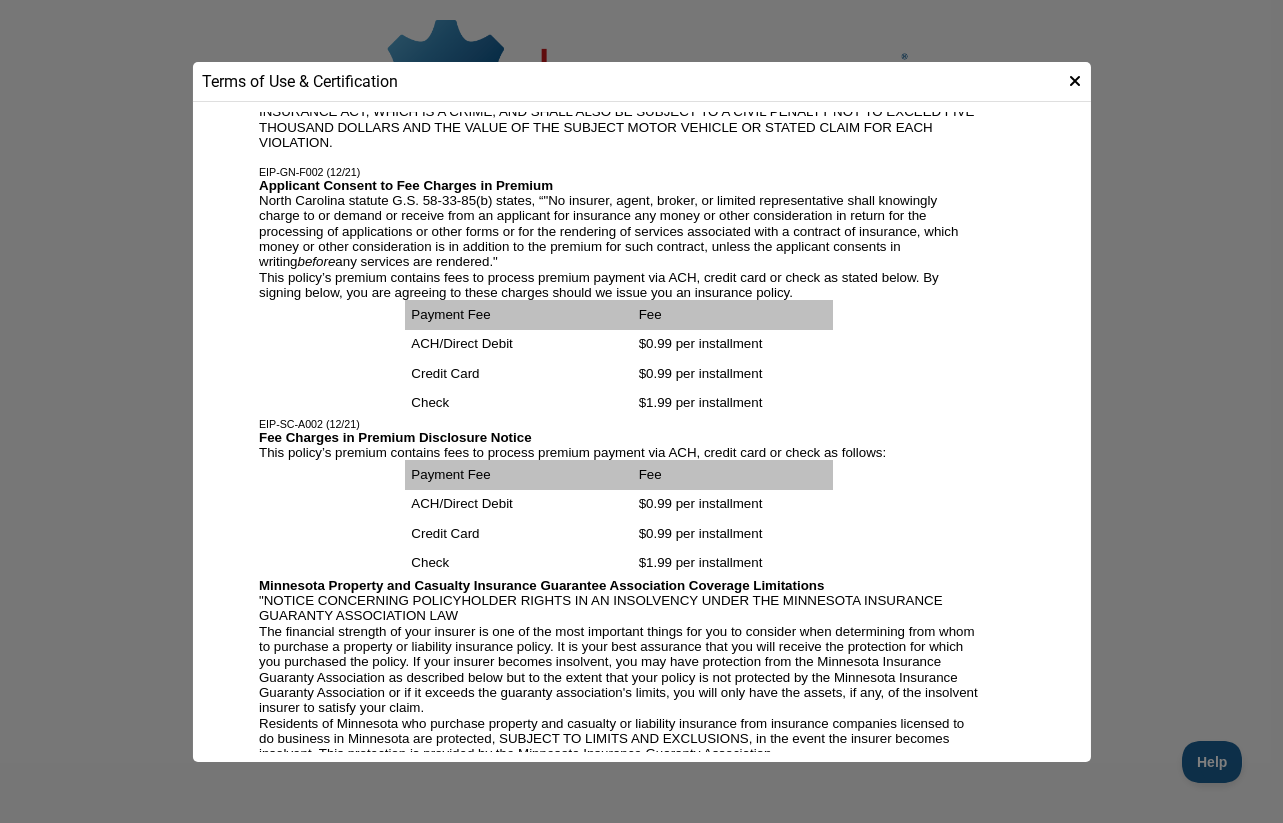 scroll, scrollTop: 2684, scrollLeft: 0, axis: vertical 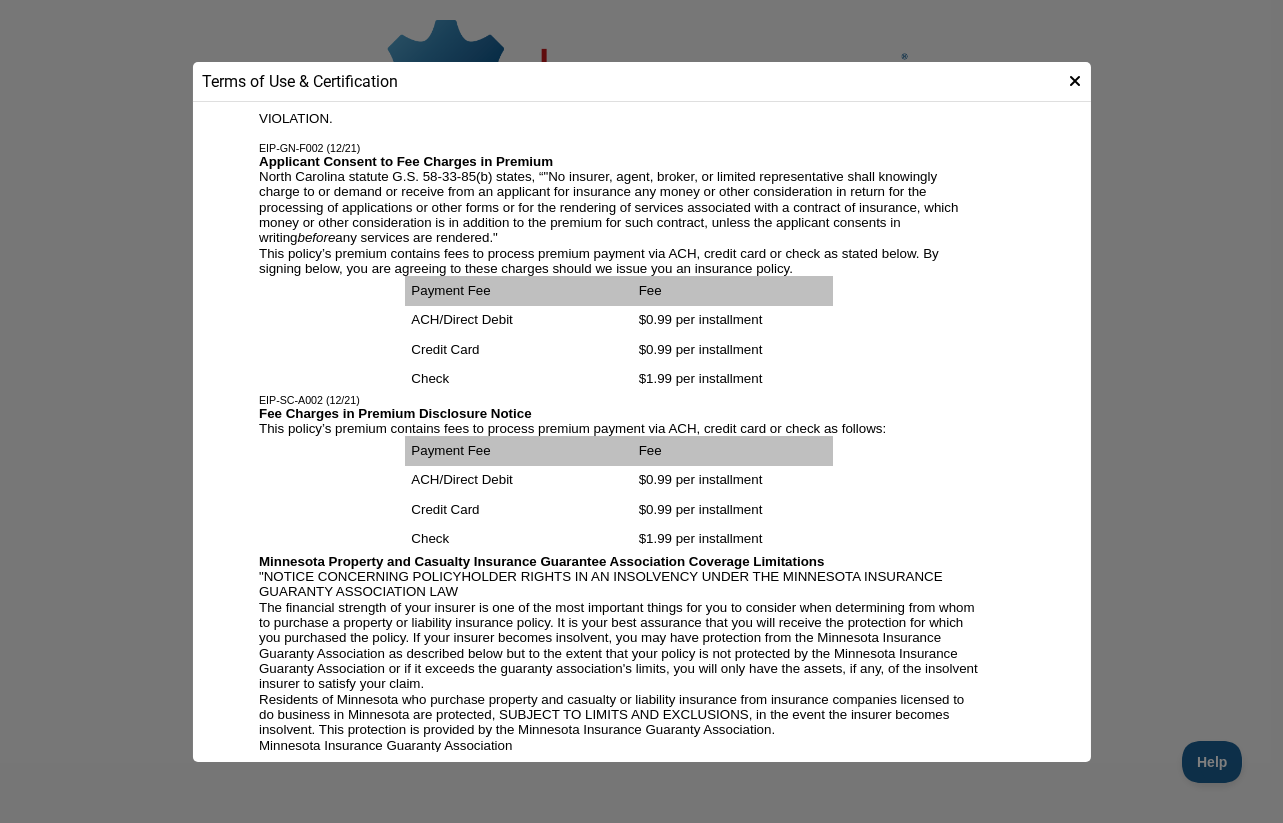 click on "eSIGNATURE NOTICE:   The applicant’s ‘Terms of Use & Certification’ eSignature will be placed on the following disclosures herein and will be available at the BikeInsure customer portal via a secure log-in upon policy issuance. Ride Covered LLC dba BikeInsure Terms and Conditions Notice Equipment Insurance Application Great American Spirit Insurance Fraud Notices EIP-NC-A002 (12/21) | NC residences only Ride Covered LLC dba BikeInsure Terms and Conditions Notice CONDITIONS FOR USE OF THIS SITE: By using this website, you signify your agreement to the terms, and conditions contained in these legal notices. Please read these terms carefully. We reserve the right to add, delete, or otherwise modify portions of these terms at any time. User access to, and use of this website is subject to all applicable federal, state, and local laws, and regulations. The state of Maryland law, and United States federal law will govern the interpretation and enforcement of these terms and conditions. DISCLAIMER: CALIFORNIA:" at bounding box center (618, -369) 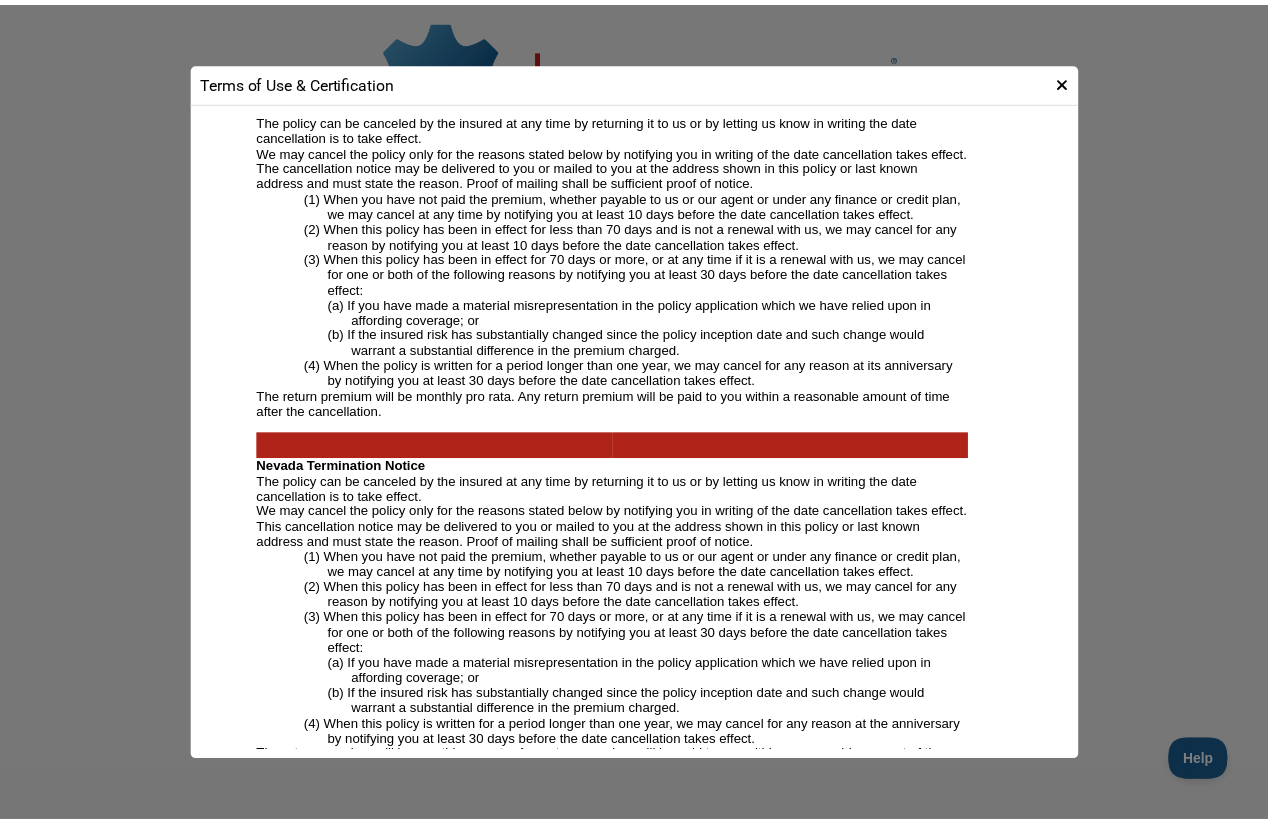 scroll, scrollTop: 3774, scrollLeft: 0, axis: vertical 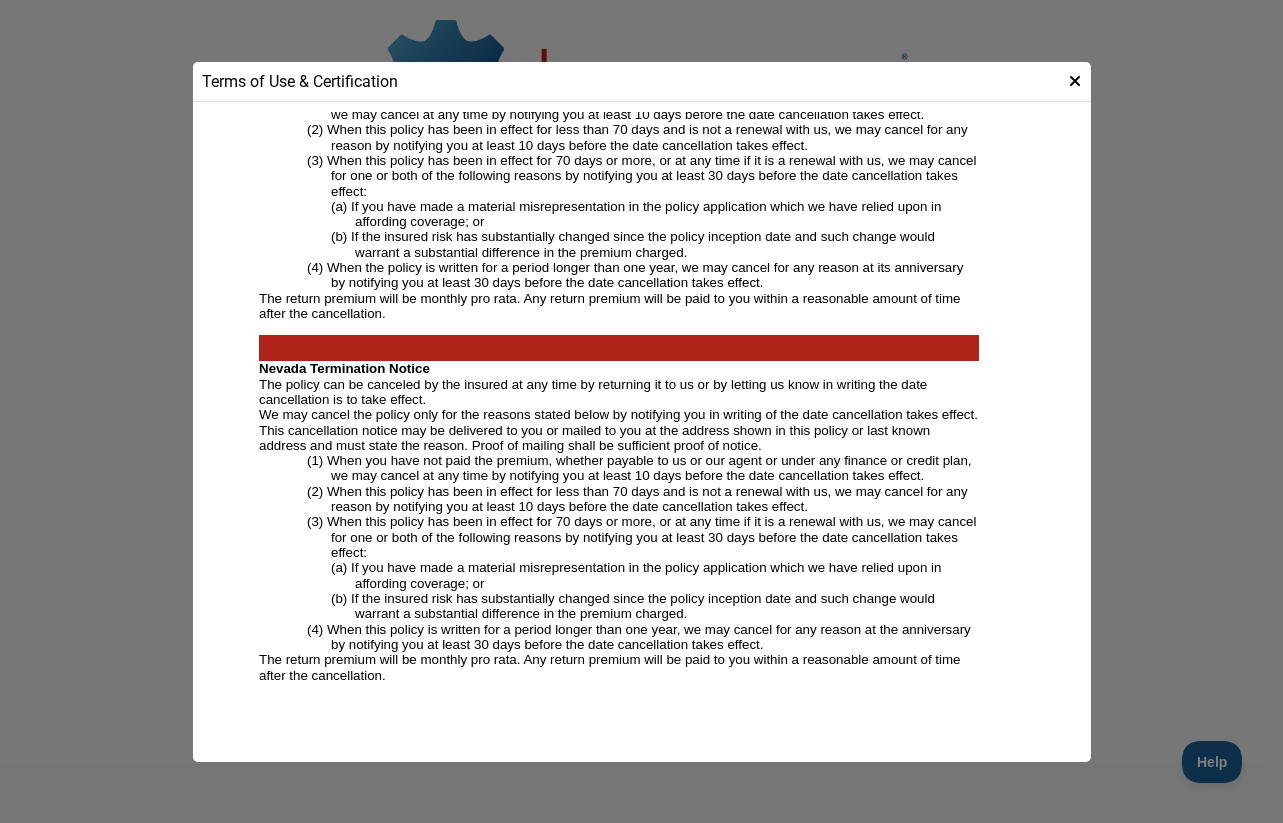 click at bounding box center [1075, 81] 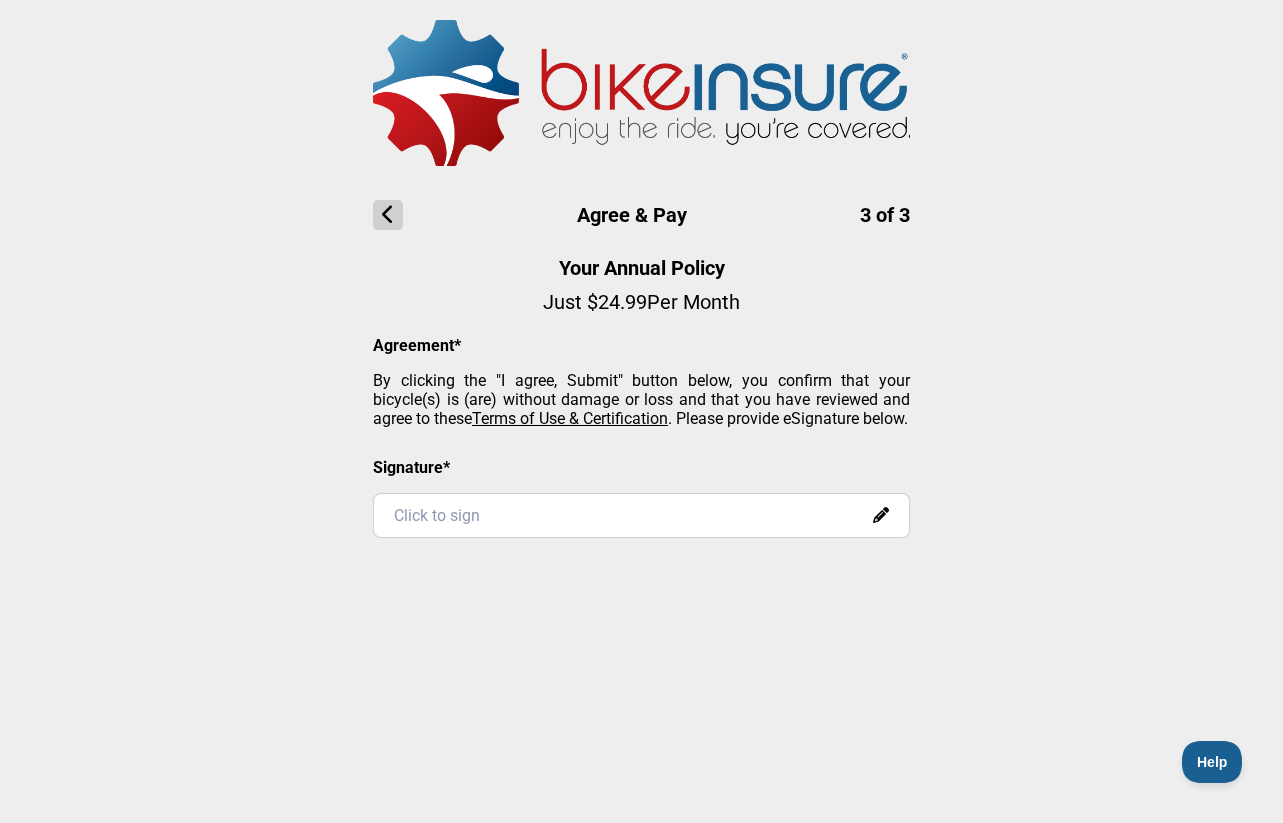 click on "Click to sign" at bounding box center [641, 515] 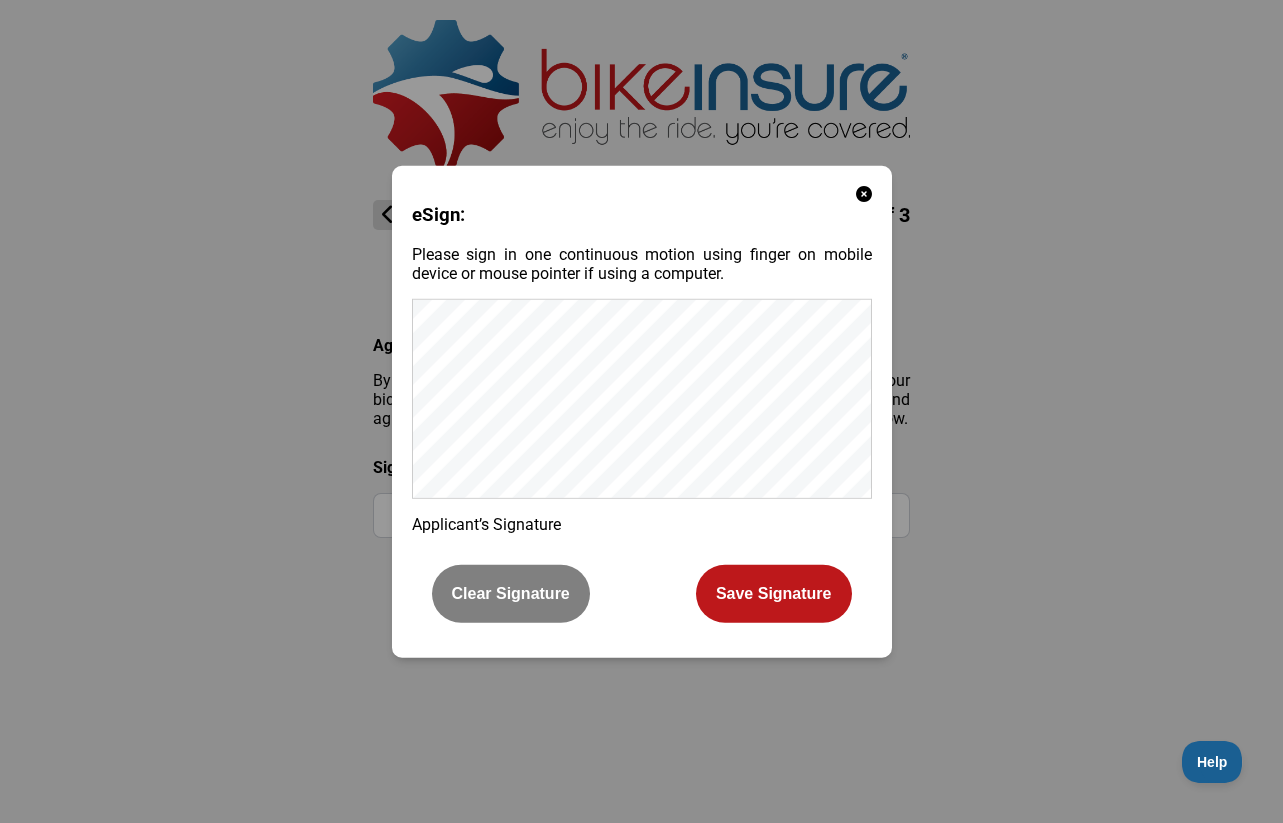 click on "Clear Signature" at bounding box center (511, 594) 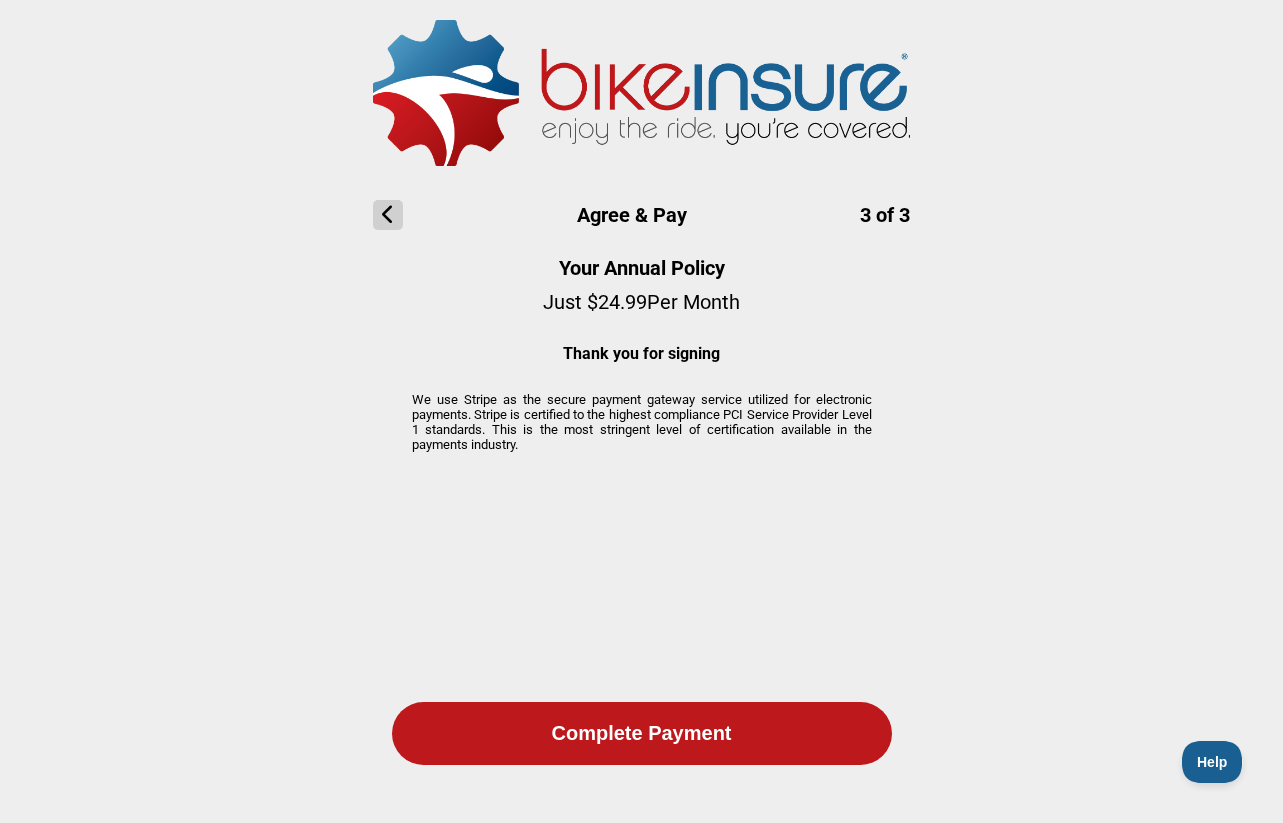 click on "We use Stripe as the secure payment gateway service utilized for electronic payments. Stripe is certified to the highest compliance PCI Service Provider Level 1 standards. This is the most stringent level of certification available in the payments industry." at bounding box center (642, 422) 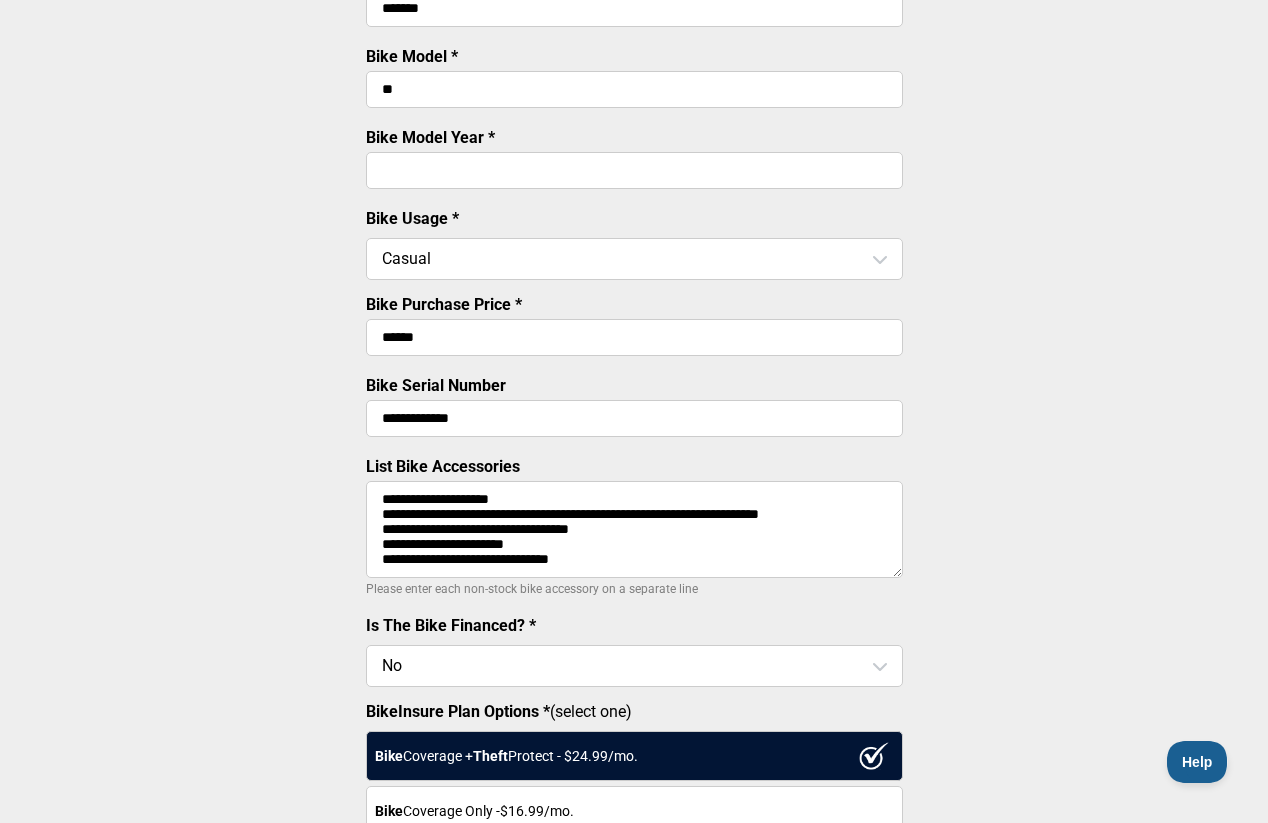 scroll, scrollTop: 374, scrollLeft: 0, axis: vertical 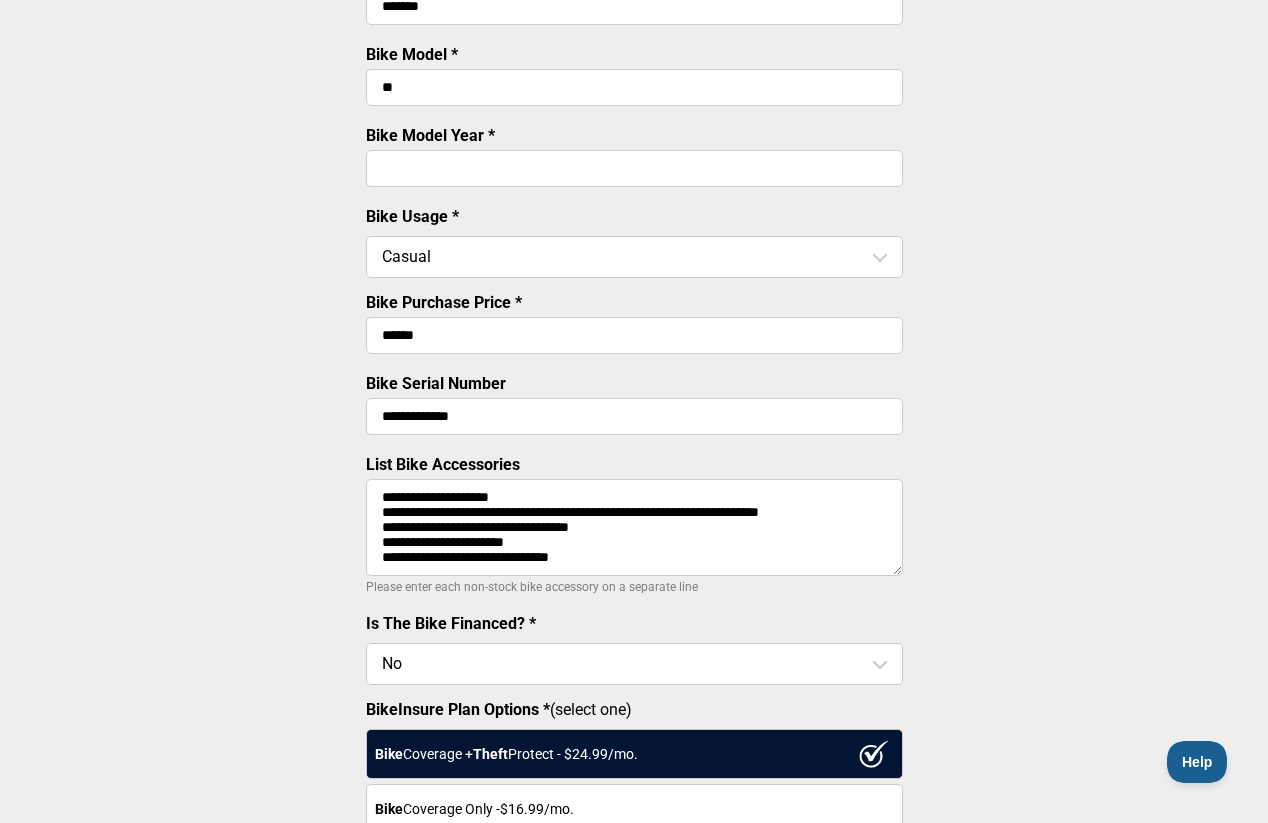 click on "**********" at bounding box center (634, 527) 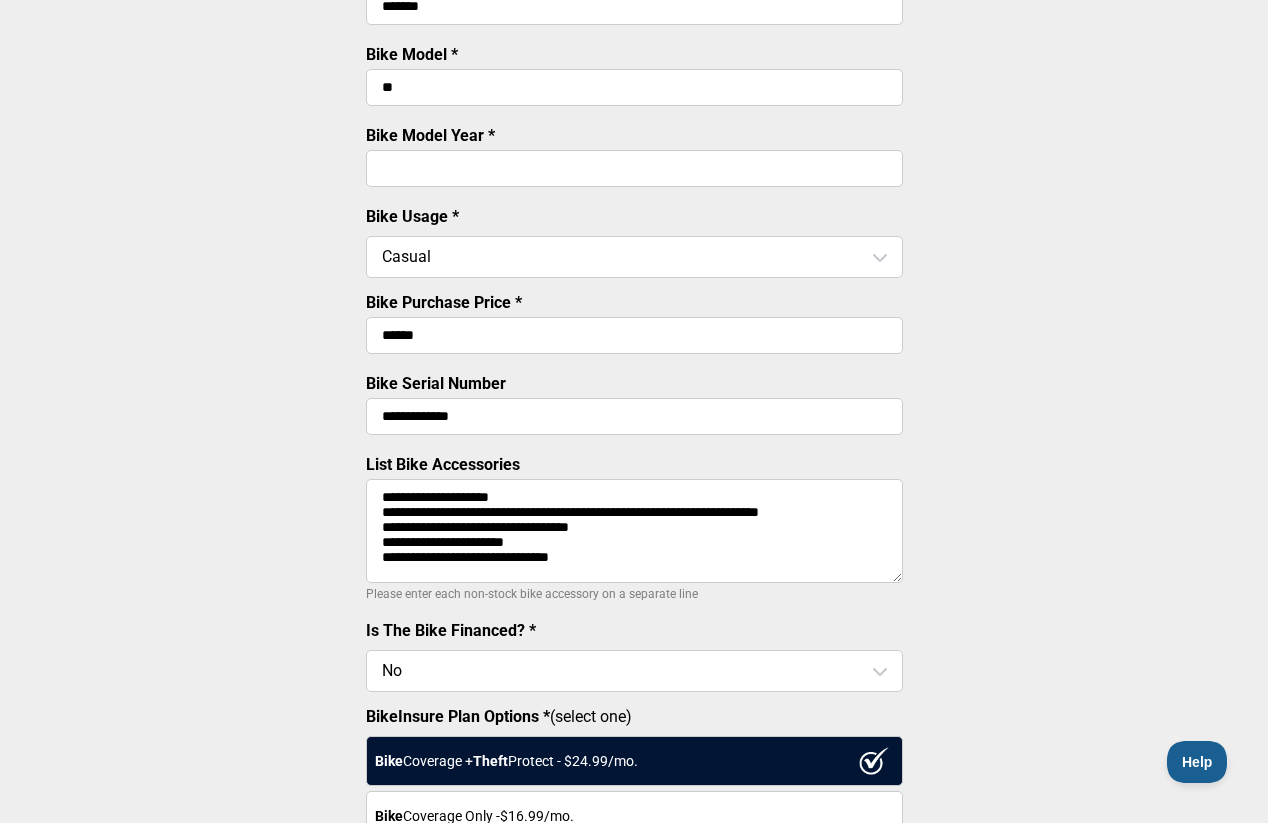 scroll, scrollTop: 16, scrollLeft: 0, axis: vertical 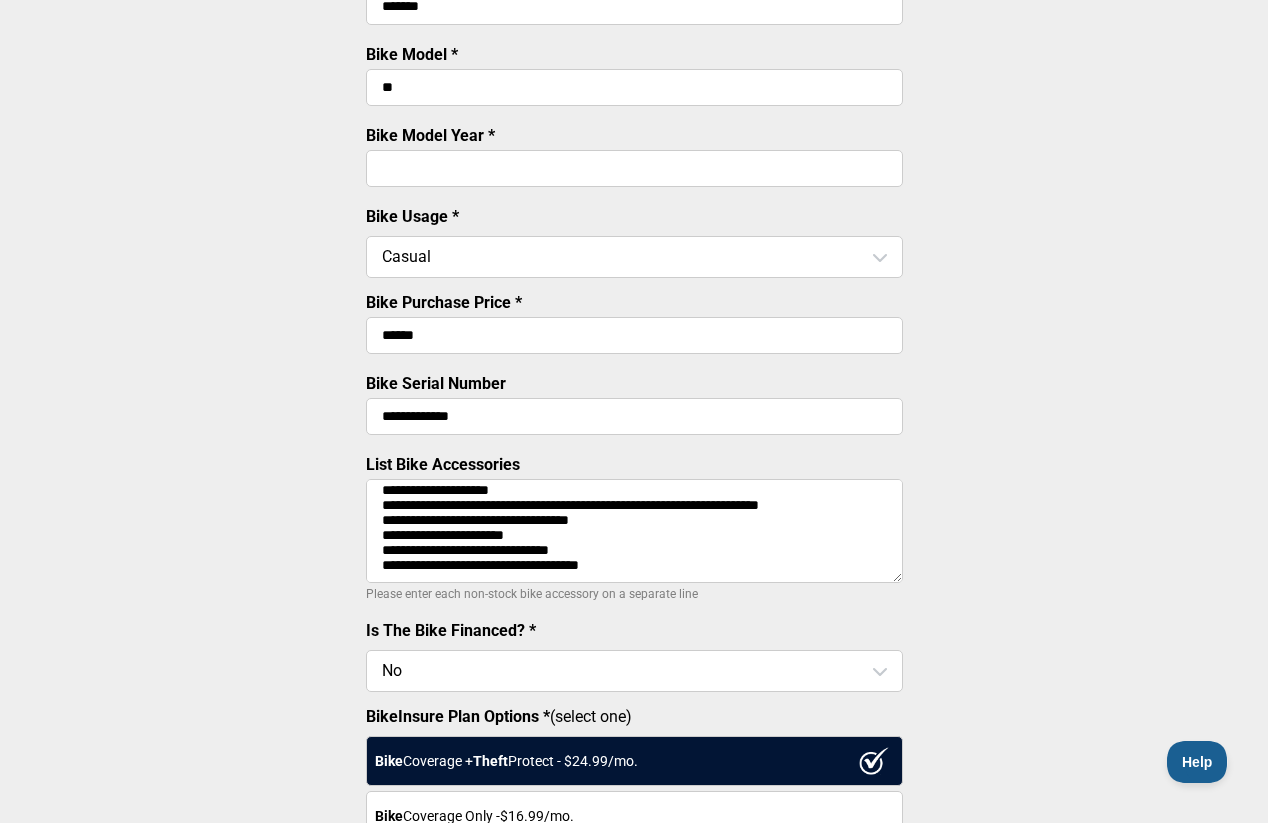 click on "**********" at bounding box center [634, 531] 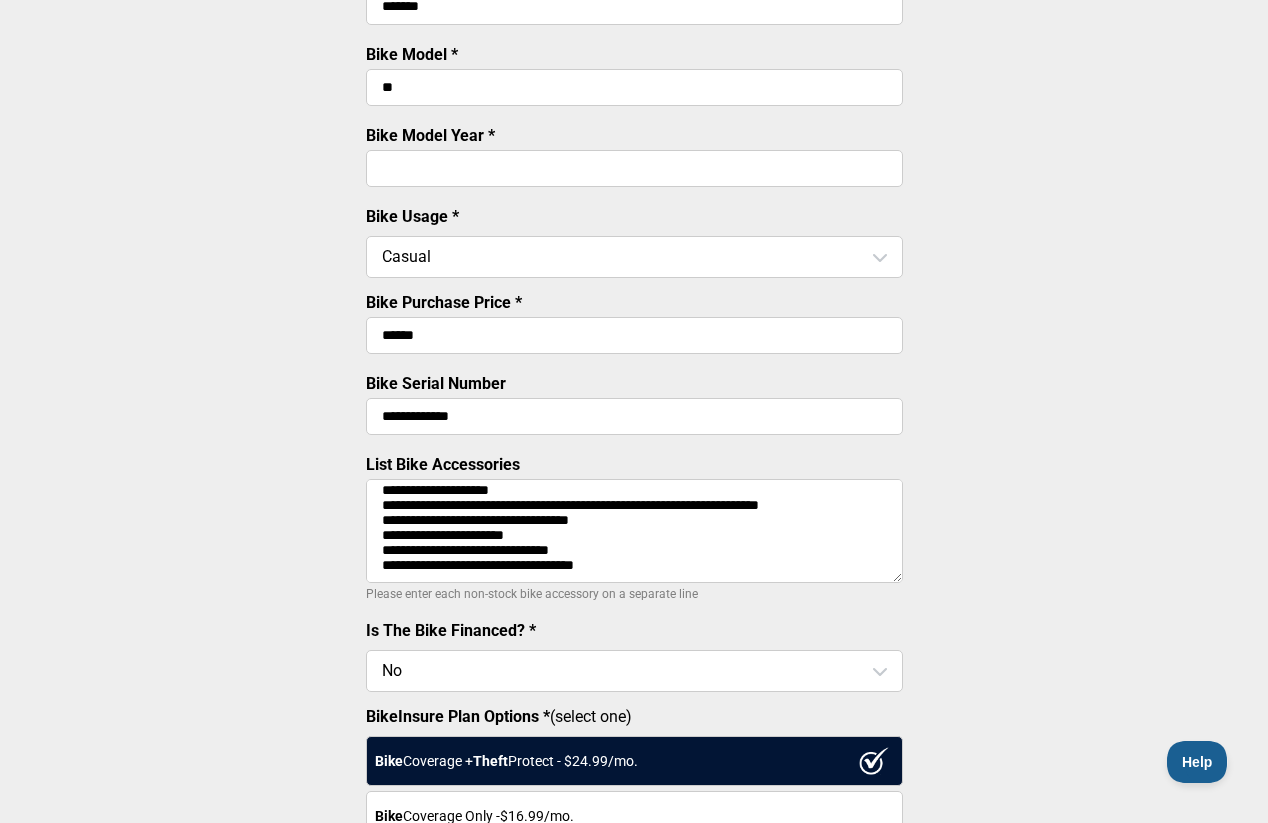 click on "**********" at bounding box center [634, 531] 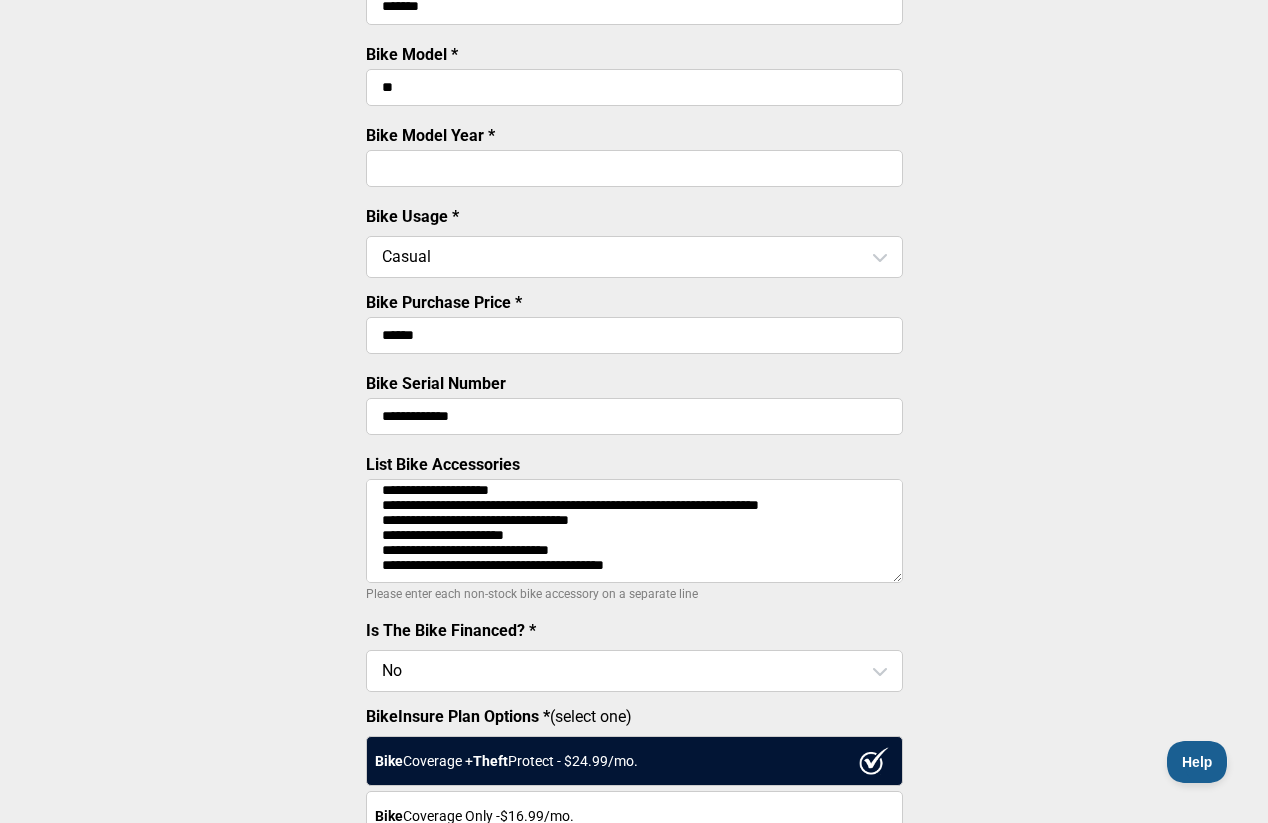 click on "**********" at bounding box center [634, 531] 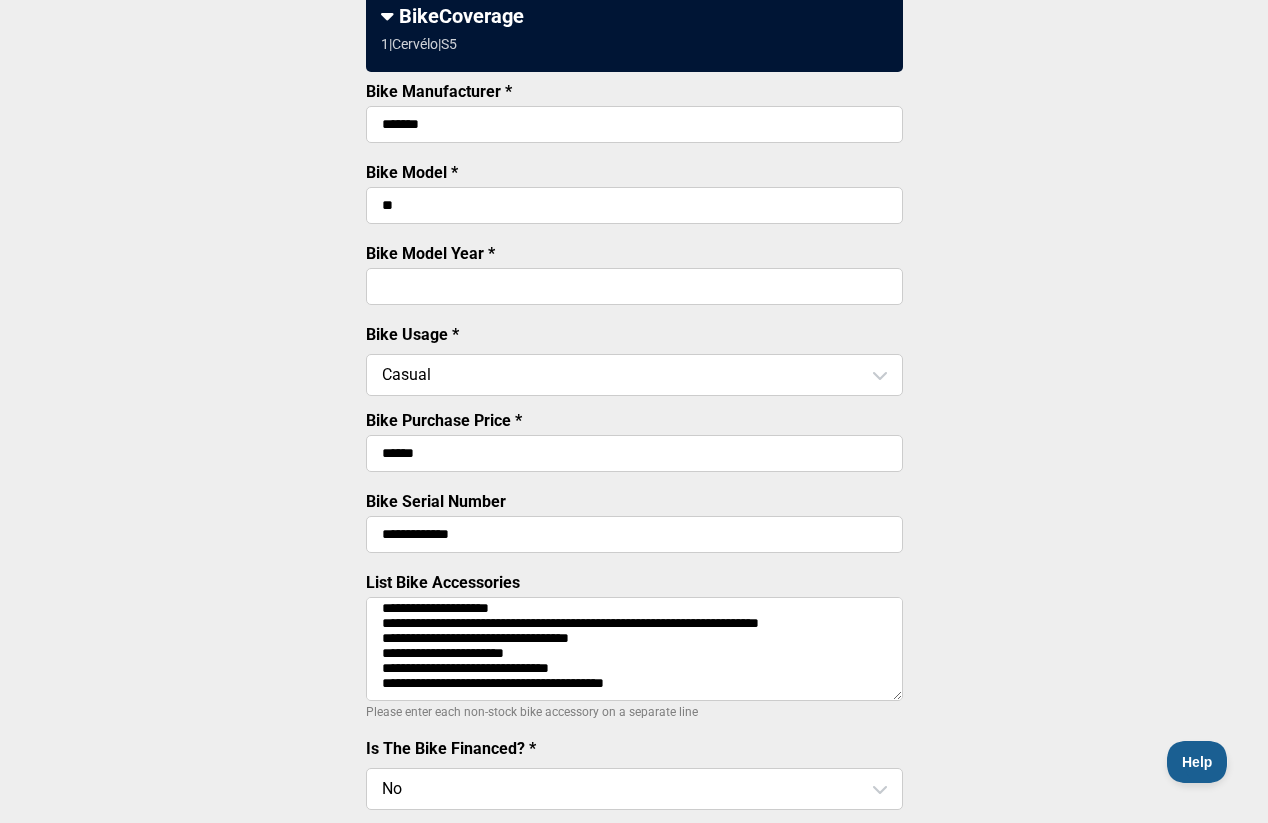 scroll, scrollTop: 654, scrollLeft: 0, axis: vertical 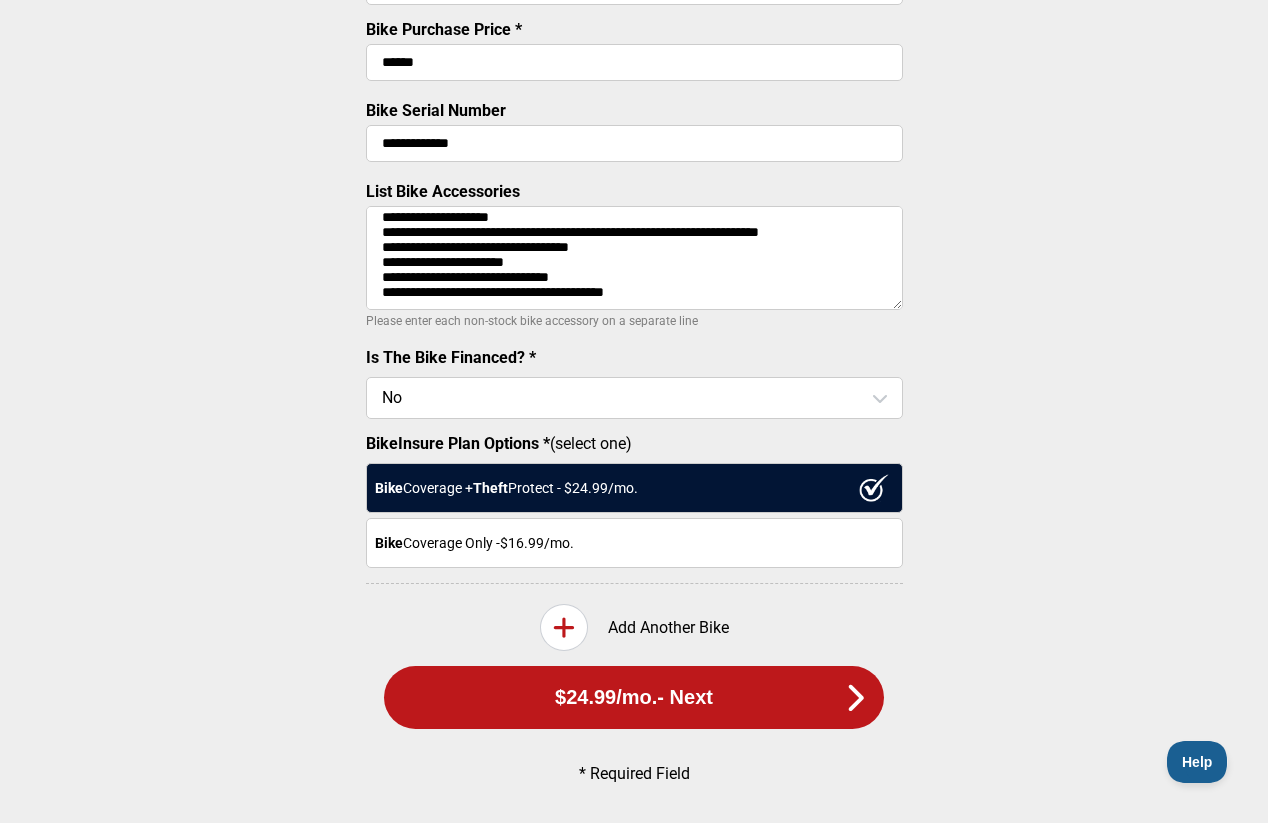 type on "**********" 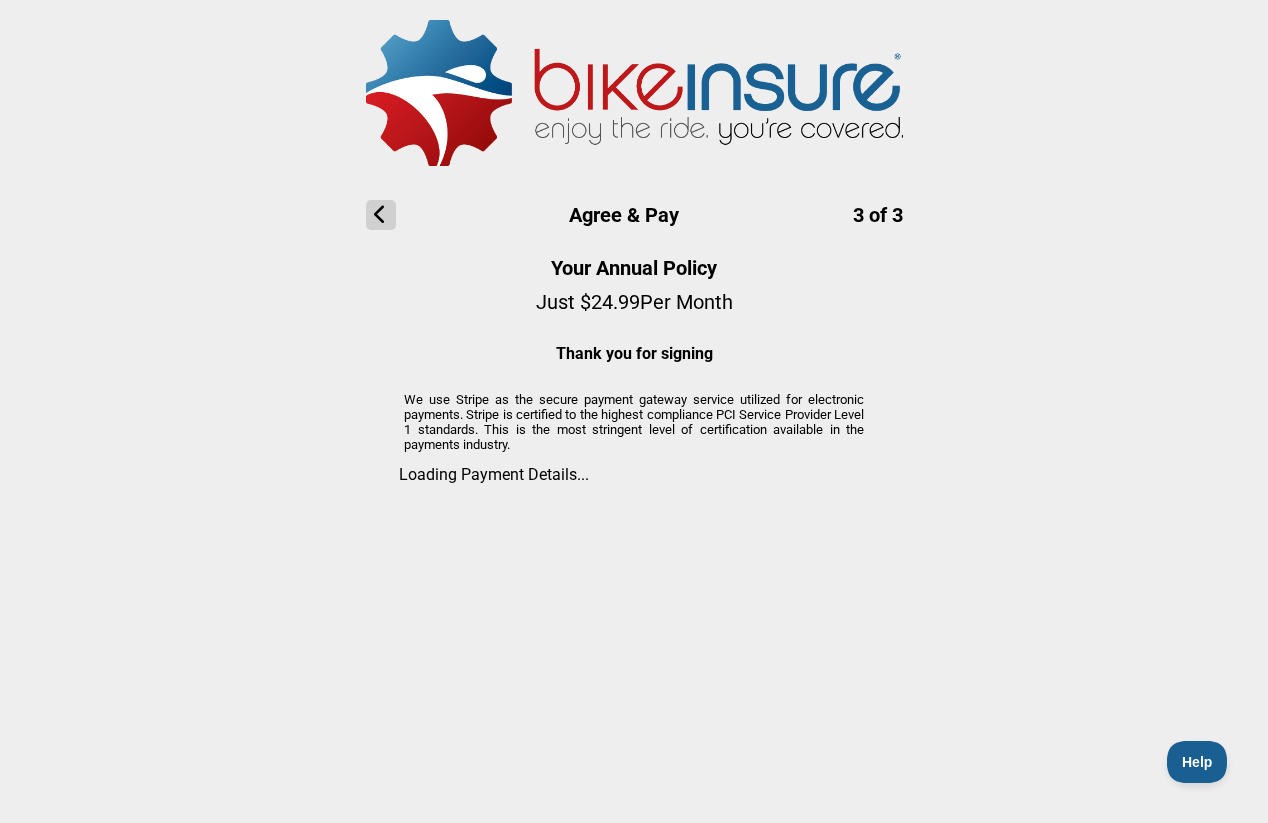 scroll, scrollTop: 0, scrollLeft: 0, axis: both 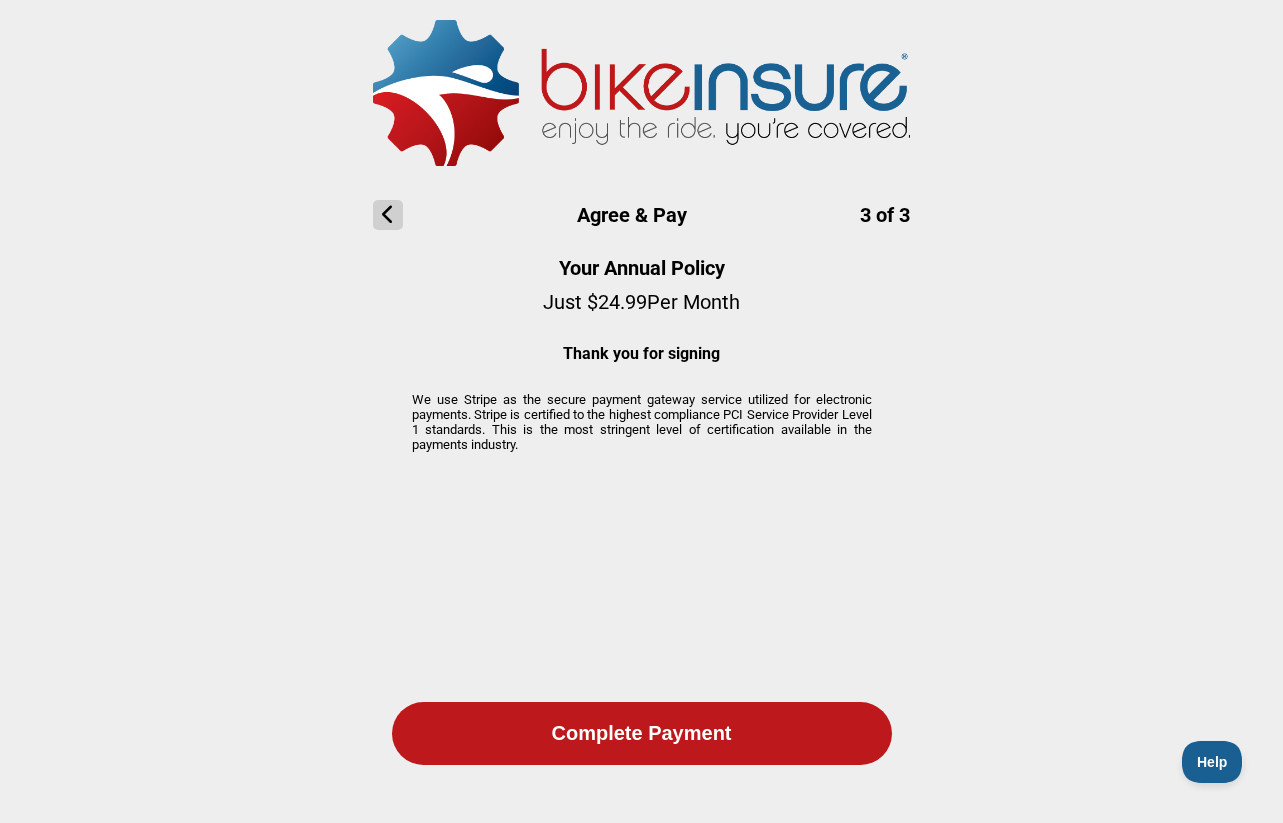 click on "Agree & Pay  3 of 3   Your Annual Policy   Just $ 24.99  Per Month   Thank you for signing     We use Stripe as the secure payment gateway service utilized for electronic payments. Stripe is certified to the highest compliance PCI Service Provider Level 1 standards. This is the most stringent level of   certification available in the payments industry.       Complete Payment" at bounding box center [641, 400] 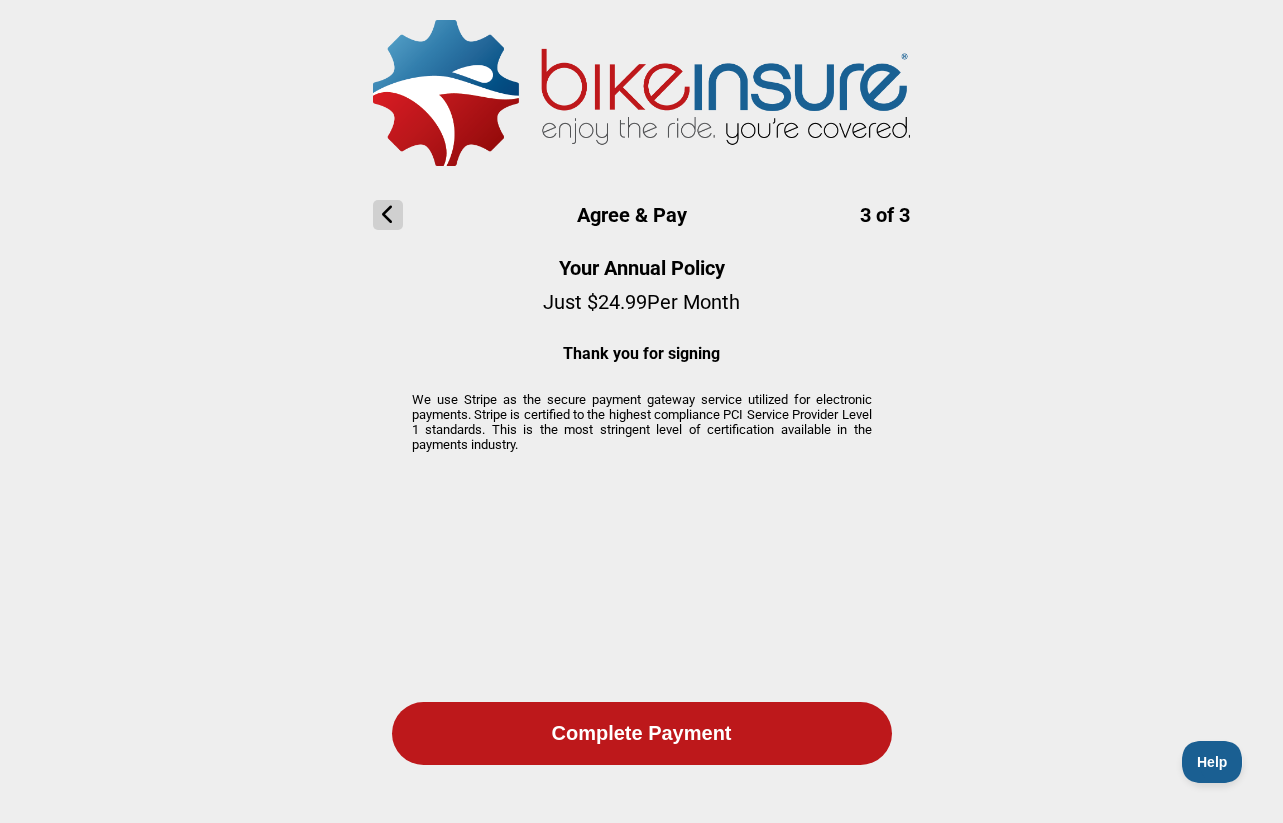 click on "Agree & Pay  3 of 3   Your Annual Policy   Just $ 24.99  Per Month   Thank you for signing     We use Stripe as the secure payment gateway service utilized for electronic payments. Stripe is certified to the highest compliance PCI Service Provider Level 1 standards. This is the most stringent level of   certification available in the payments industry.       Complete Payment" at bounding box center (641, 400) 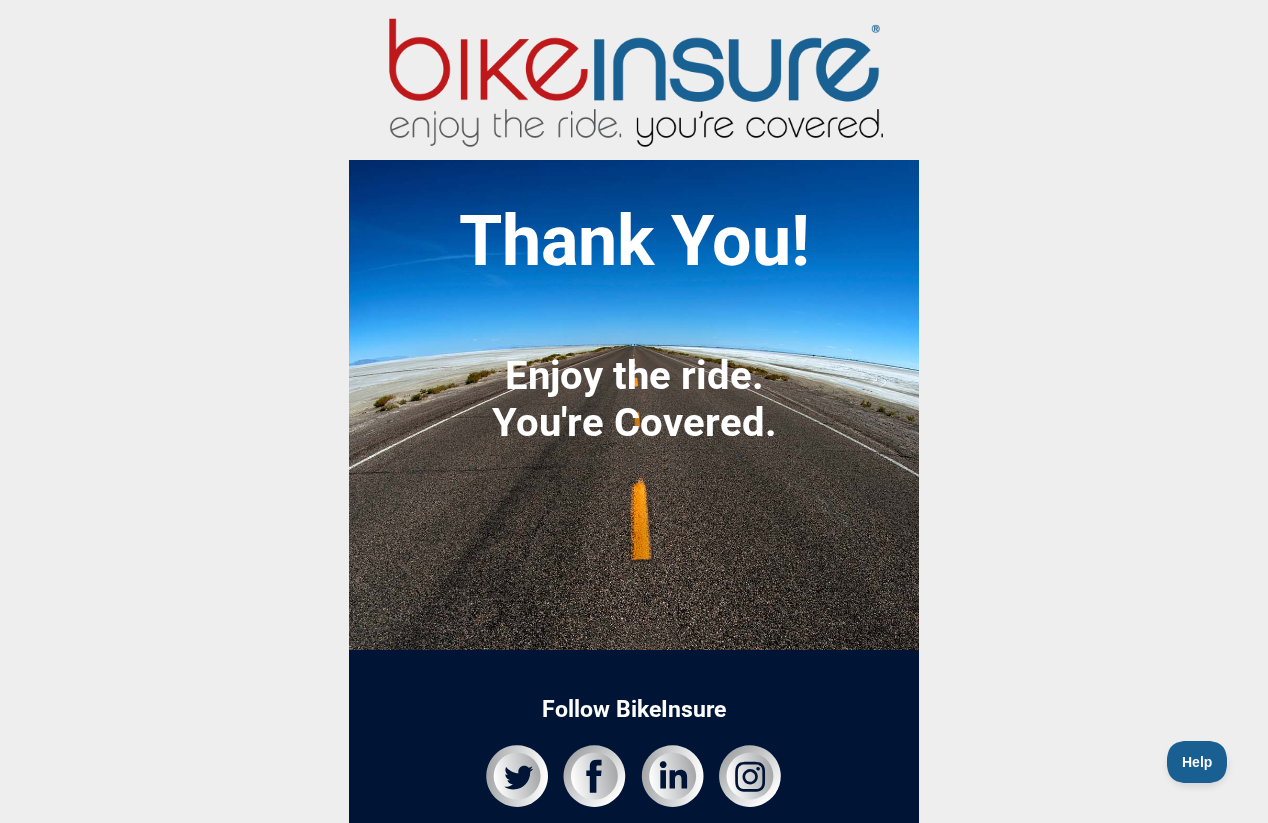 scroll, scrollTop: 68, scrollLeft: 0, axis: vertical 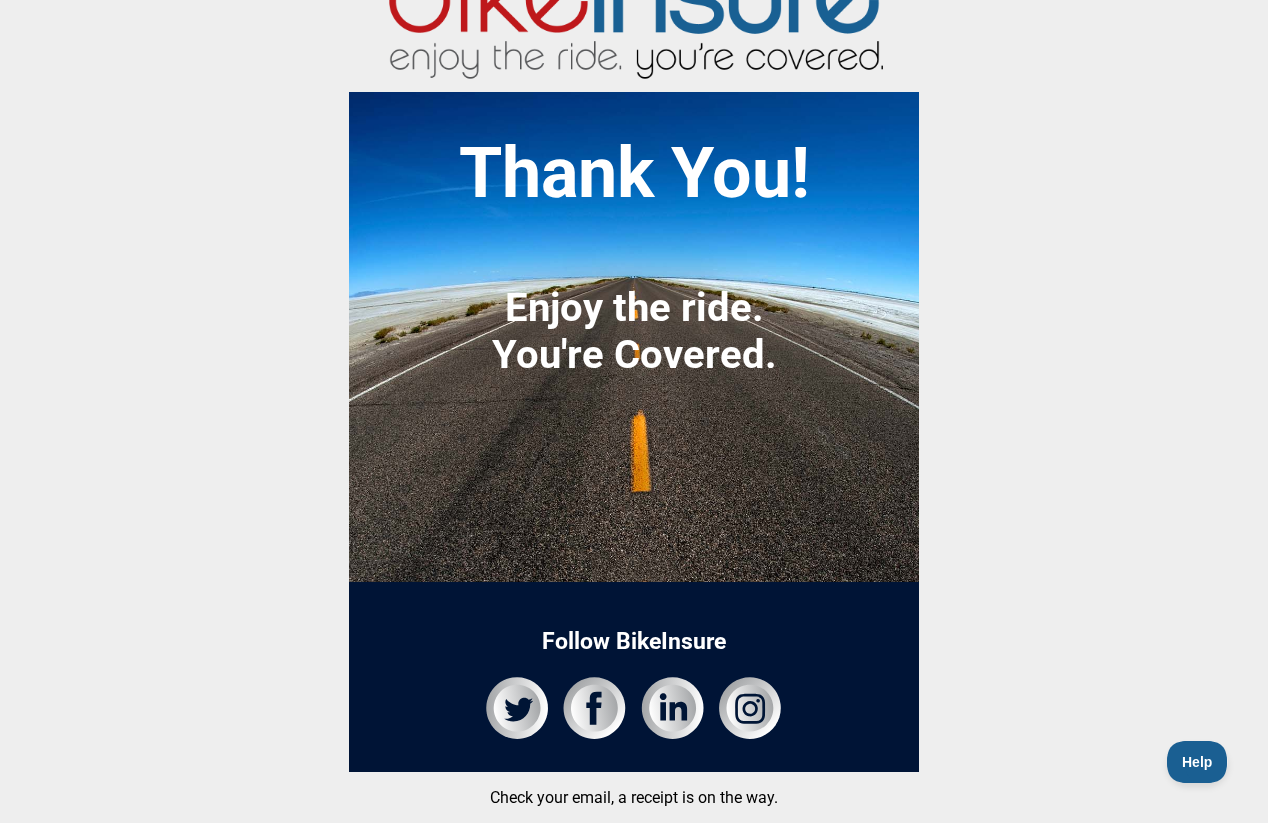 click on "Check your email, a receipt is on the way." at bounding box center [634, 797] 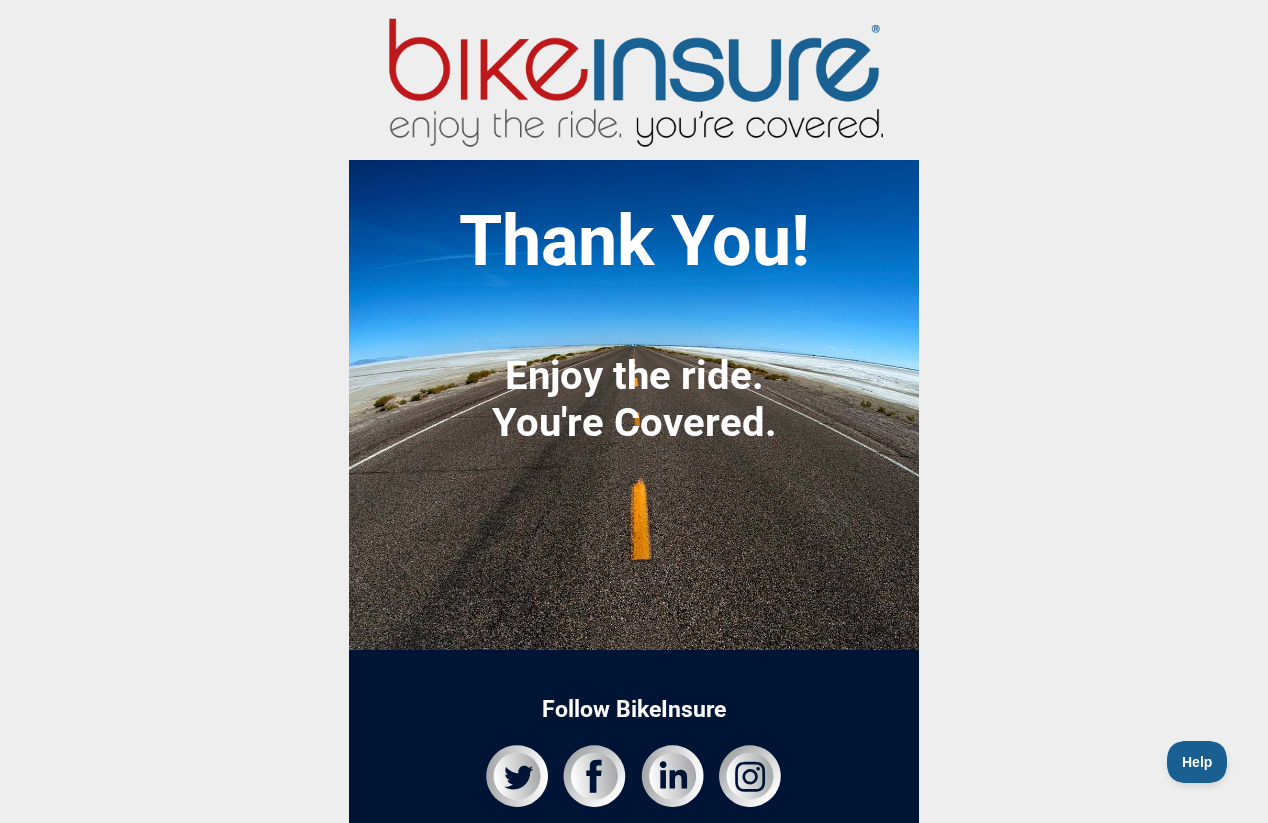 click at bounding box center (634, 77) 